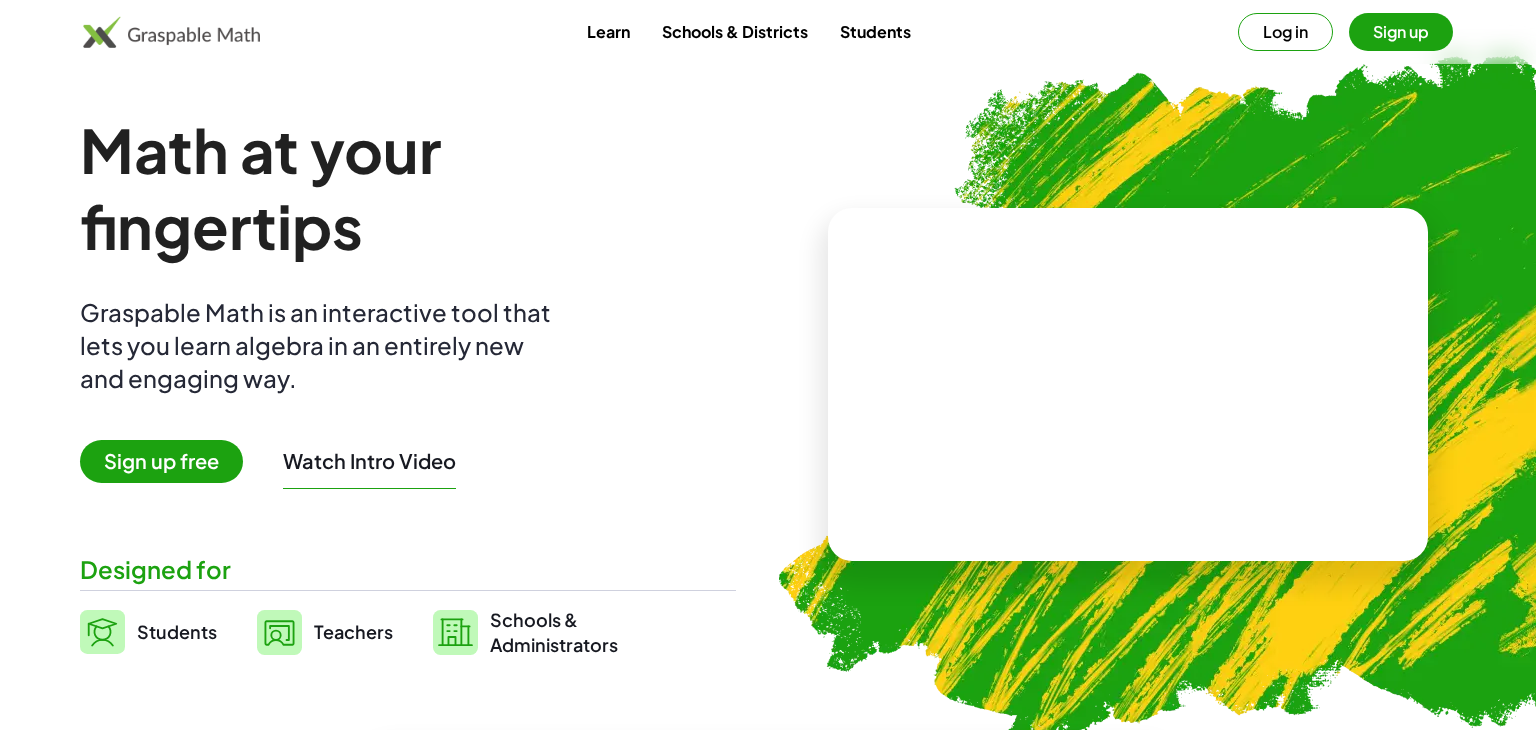 scroll, scrollTop: 0, scrollLeft: 0, axis: both 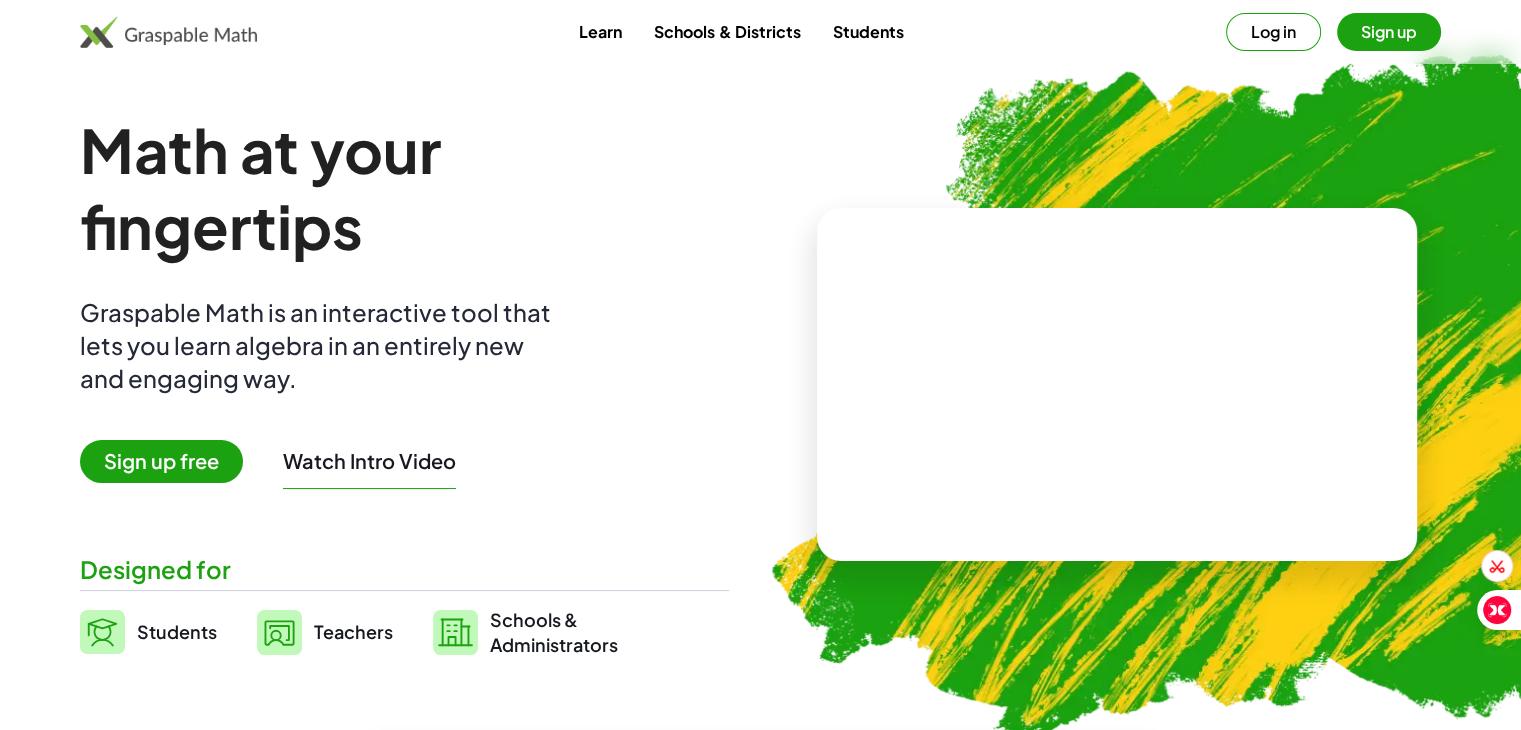 click on "Sign up free" at bounding box center [161, 461] 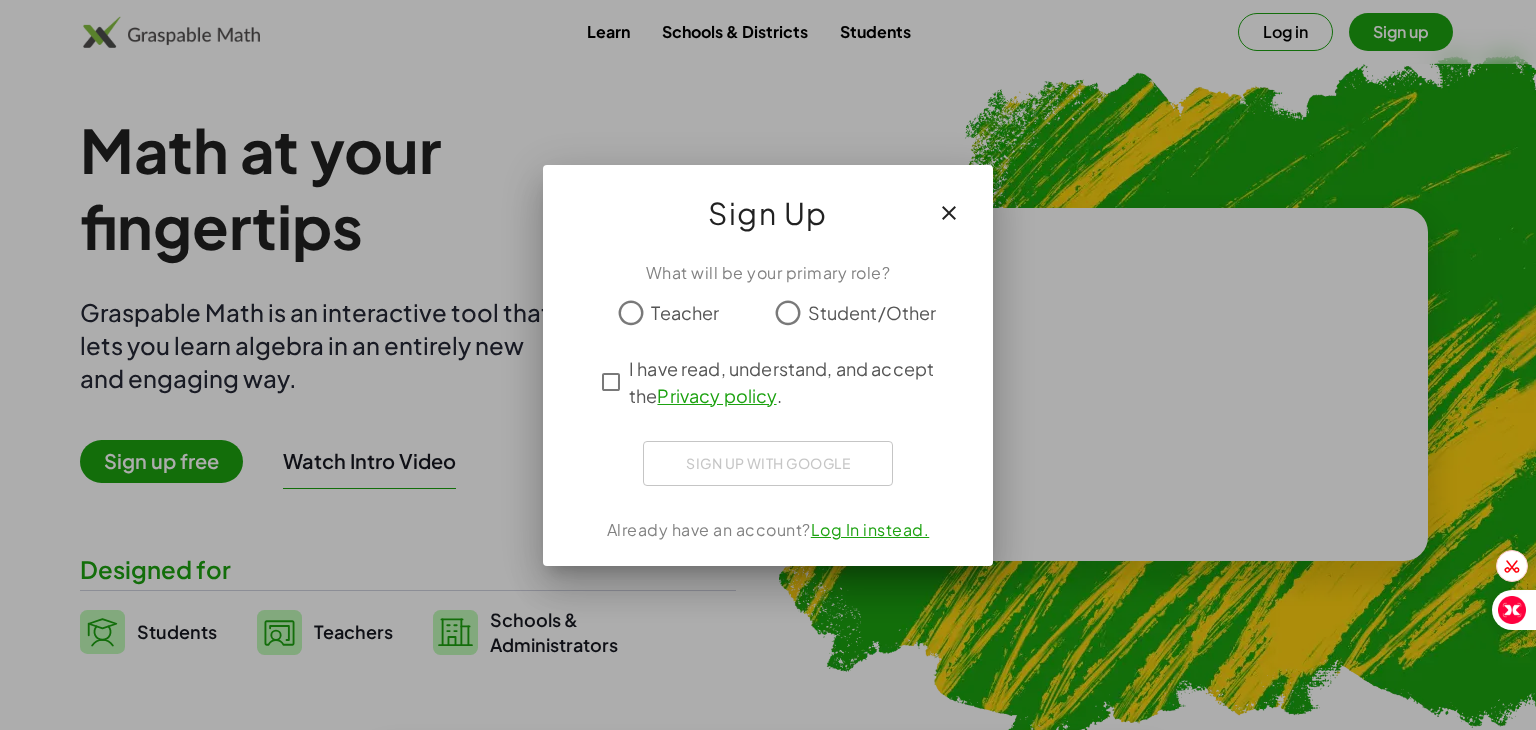 click on "Teacher" 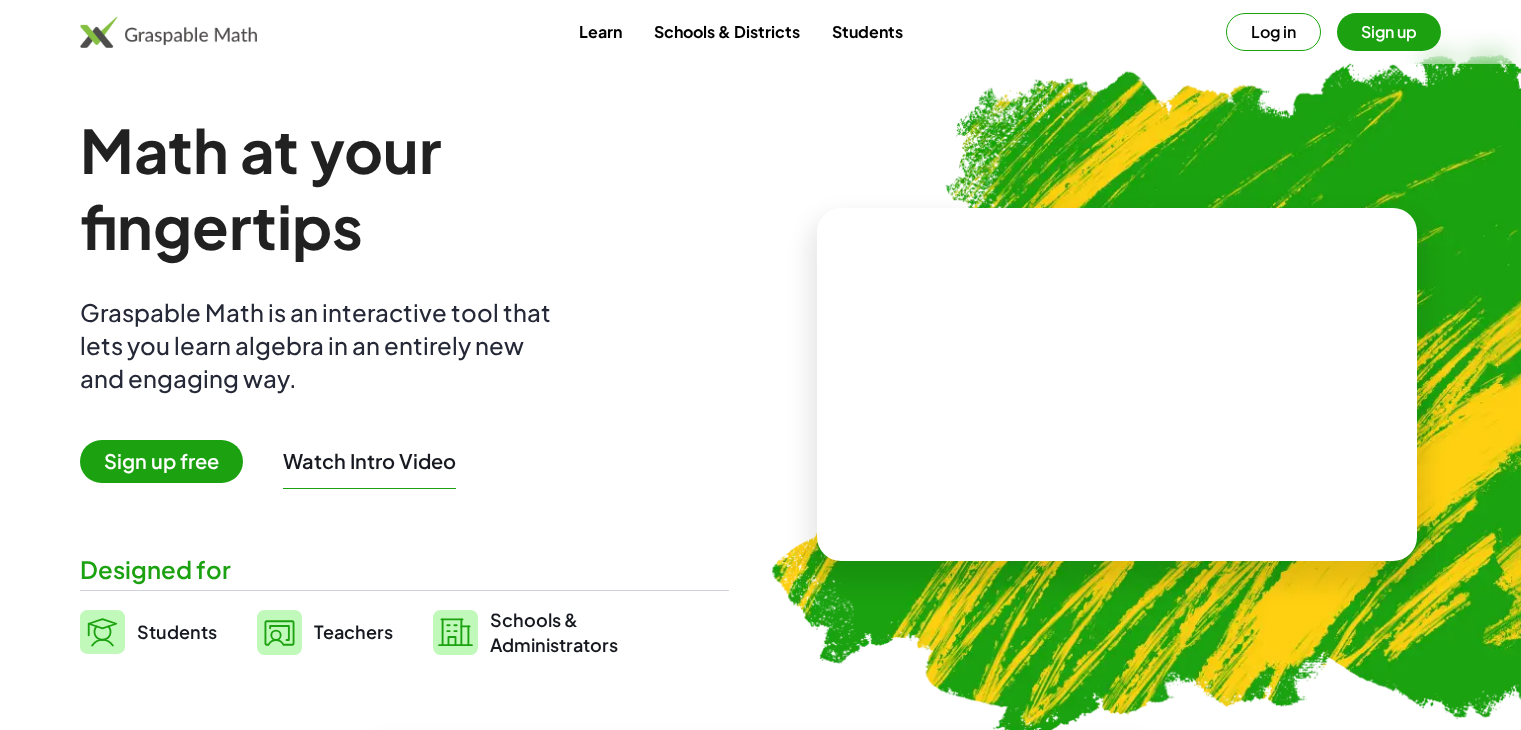 scroll, scrollTop: 0, scrollLeft: 0, axis: both 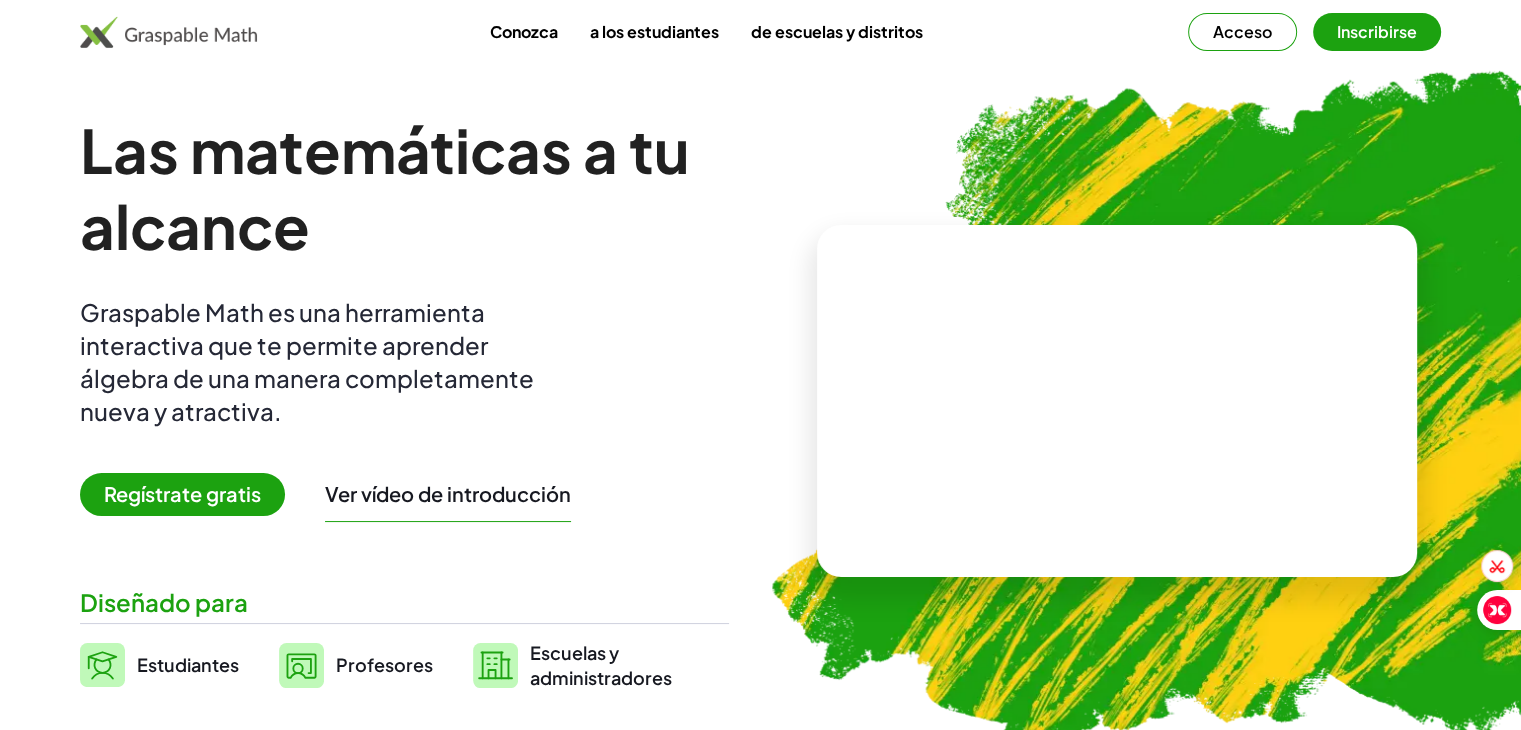 click at bounding box center [1234, 404] 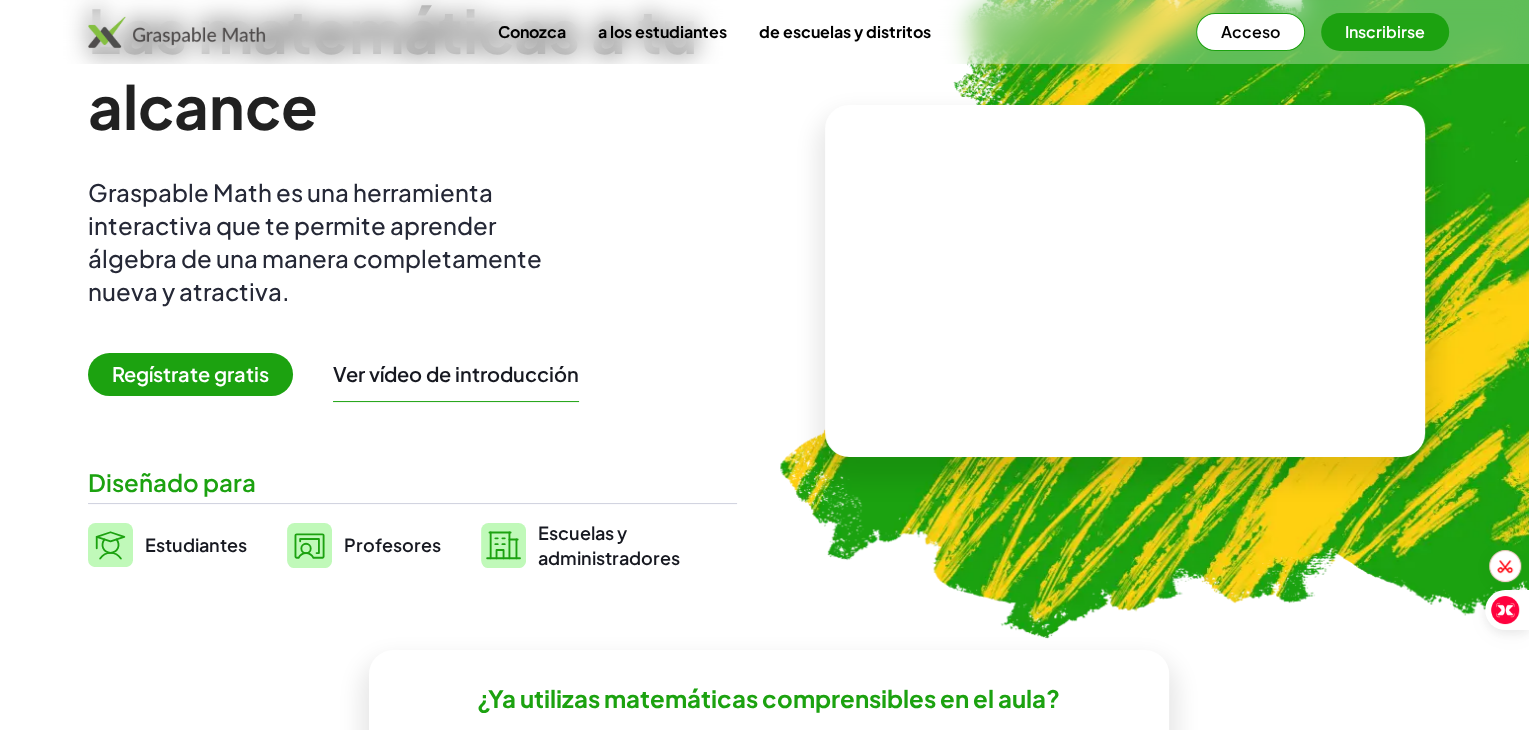 scroll, scrollTop: 0, scrollLeft: 0, axis: both 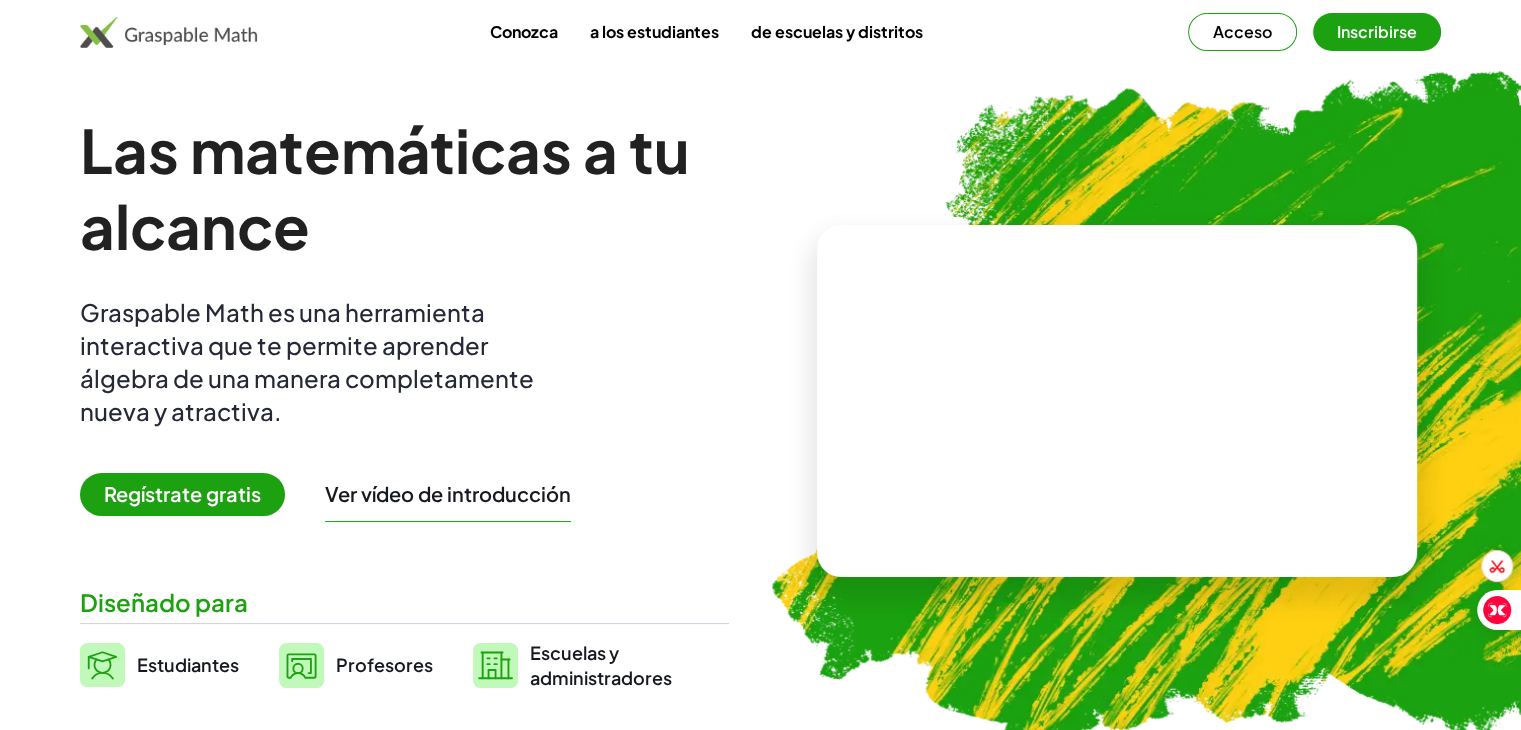 click on "Inscribirse" at bounding box center [1377, 31] 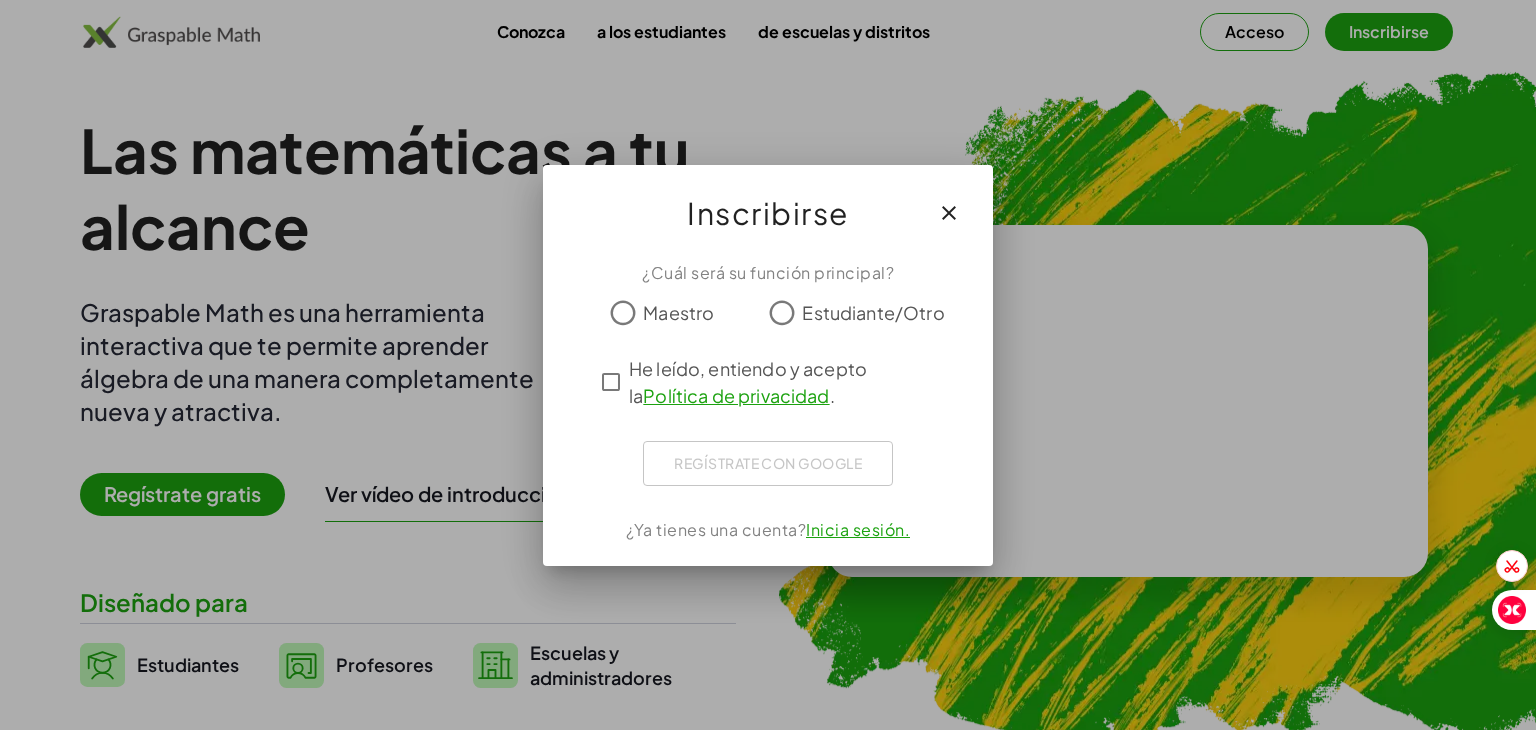 click on "Maestro" at bounding box center (678, 312) 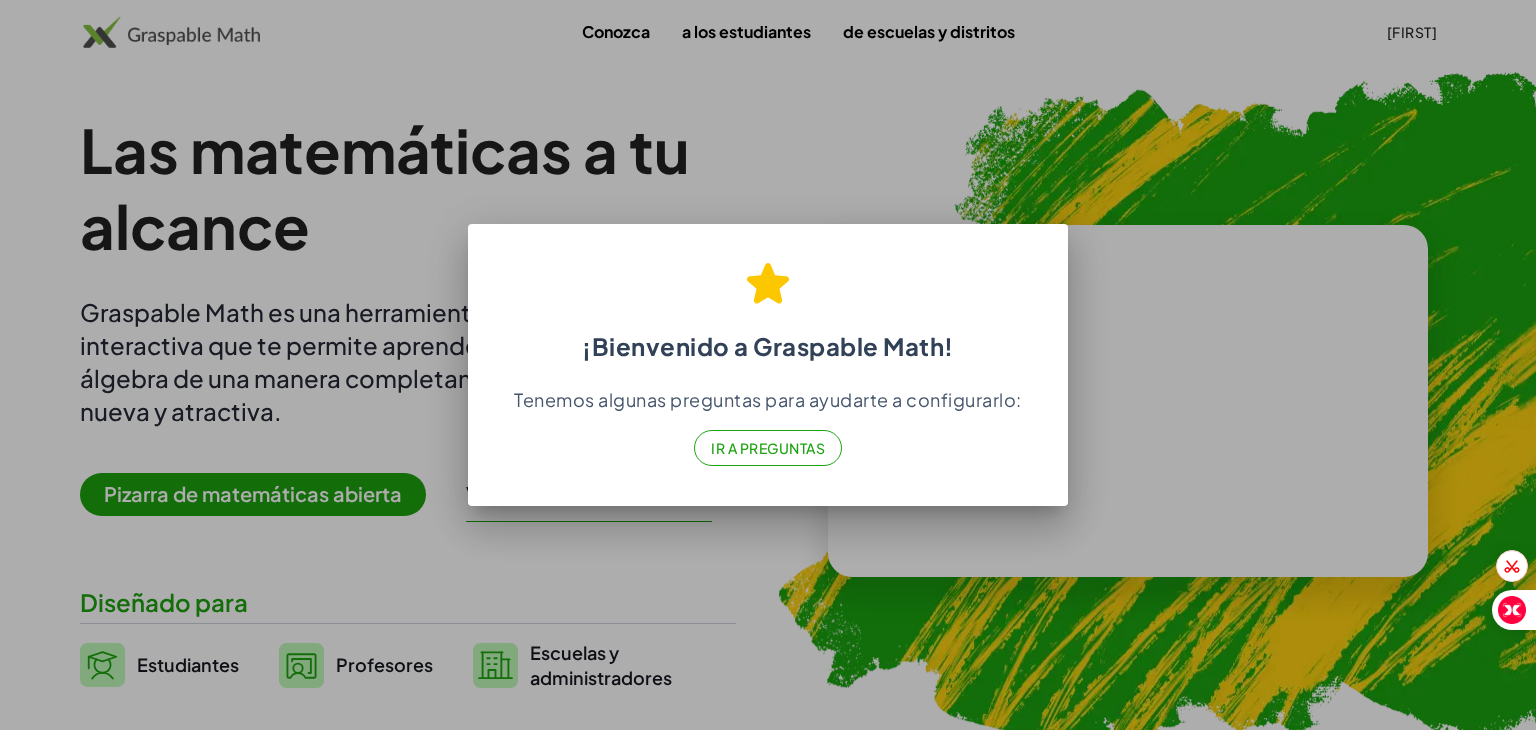 click on "Ir a Preguntas" at bounding box center (768, 448) 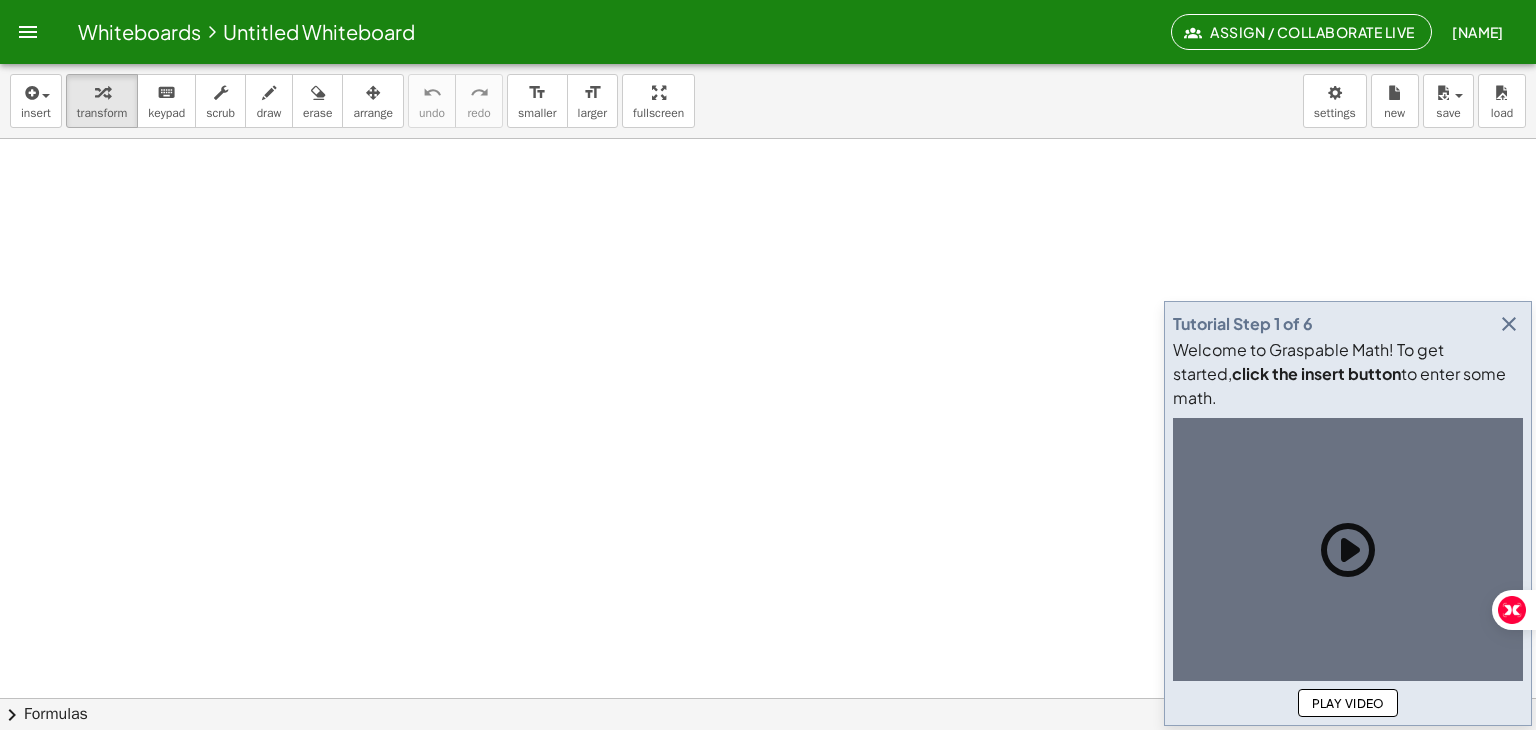 scroll, scrollTop: 0, scrollLeft: 0, axis: both 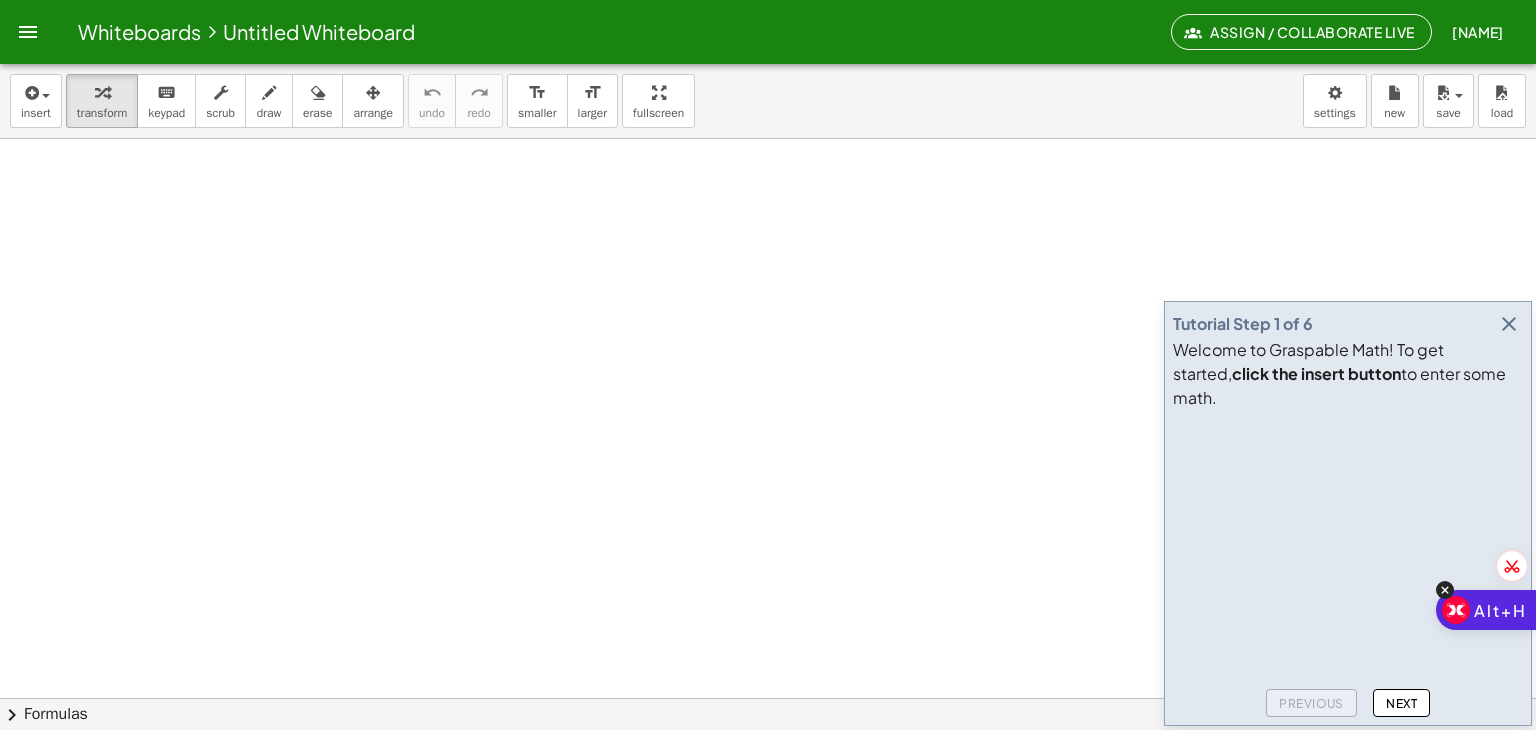 click 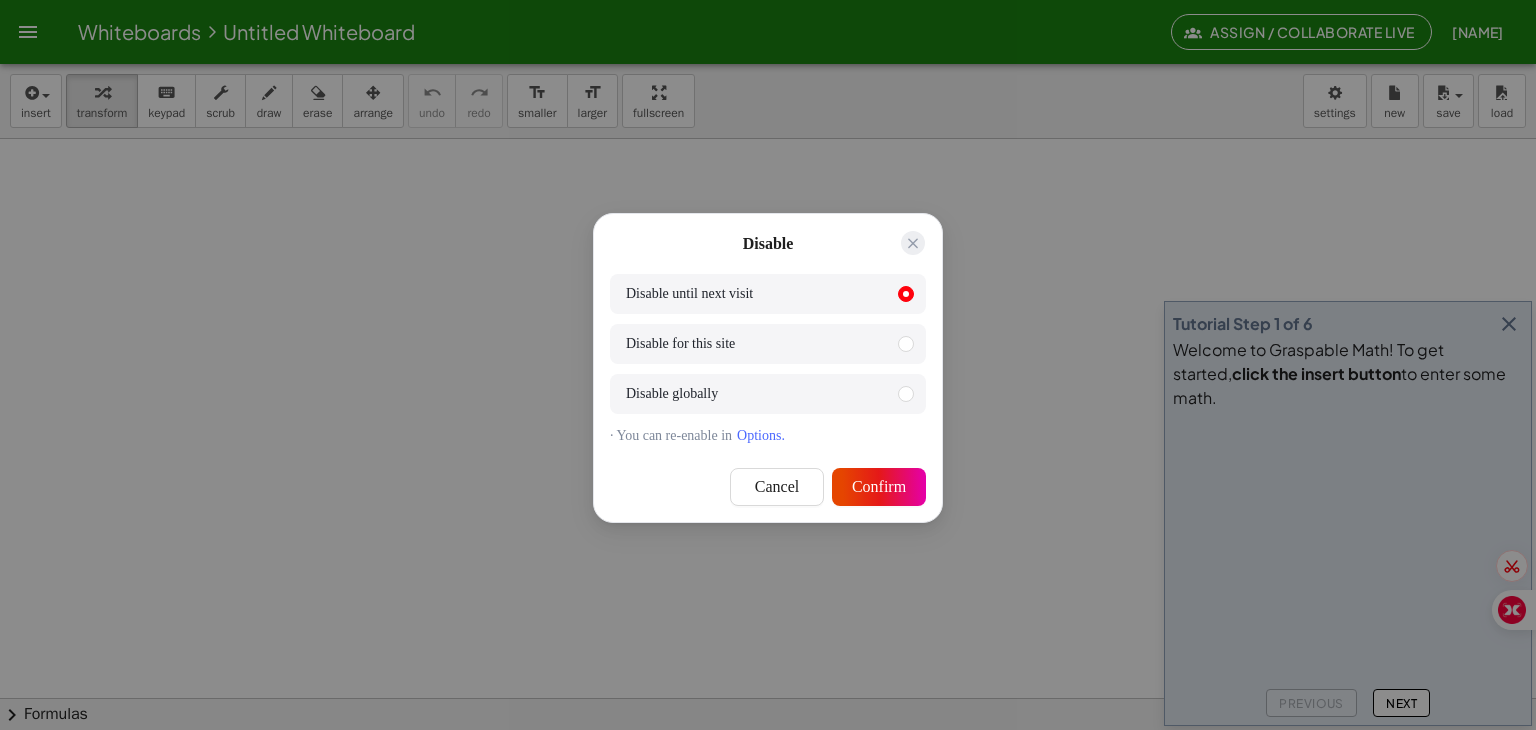 click on "Confirm" at bounding box center (879, 486) 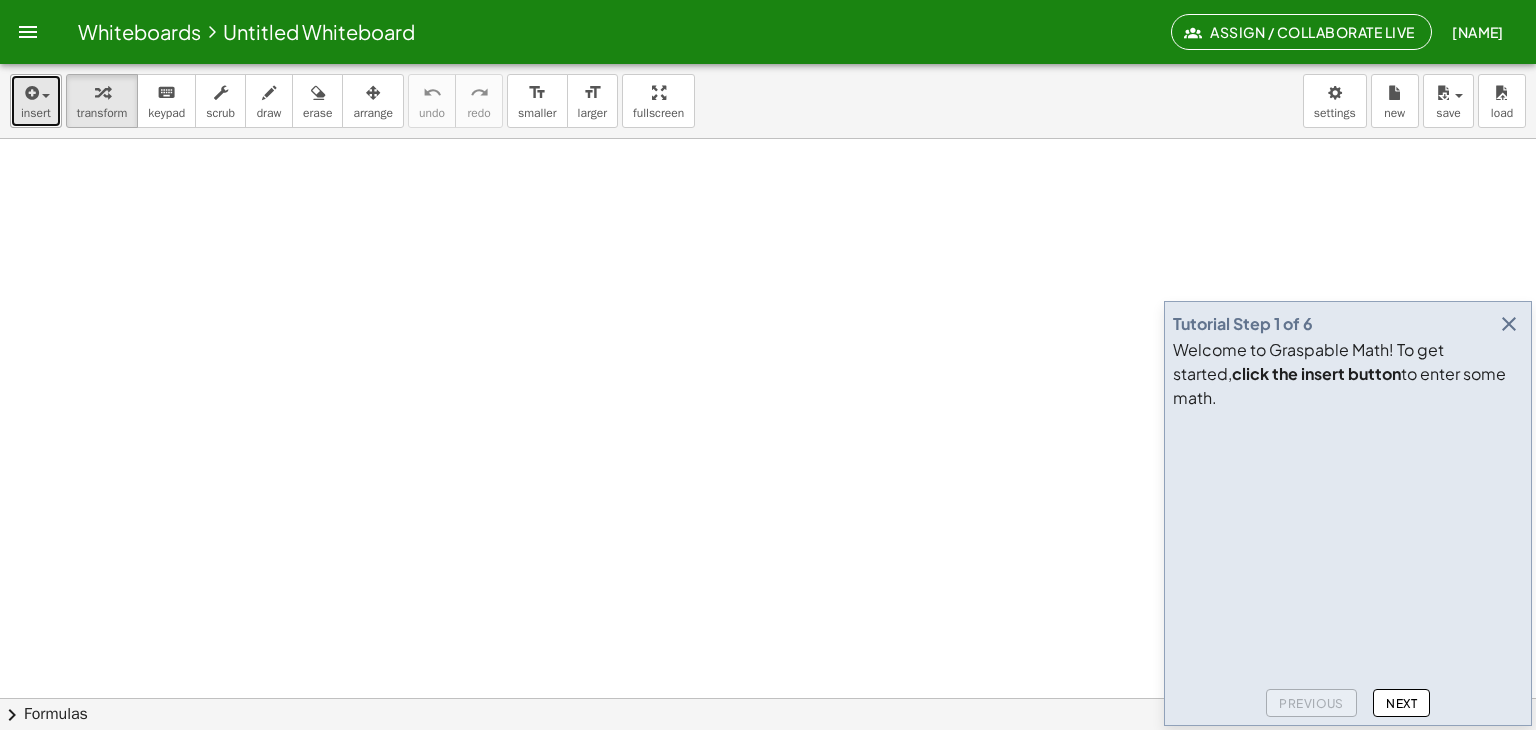 click at bounding box center (36, 92) 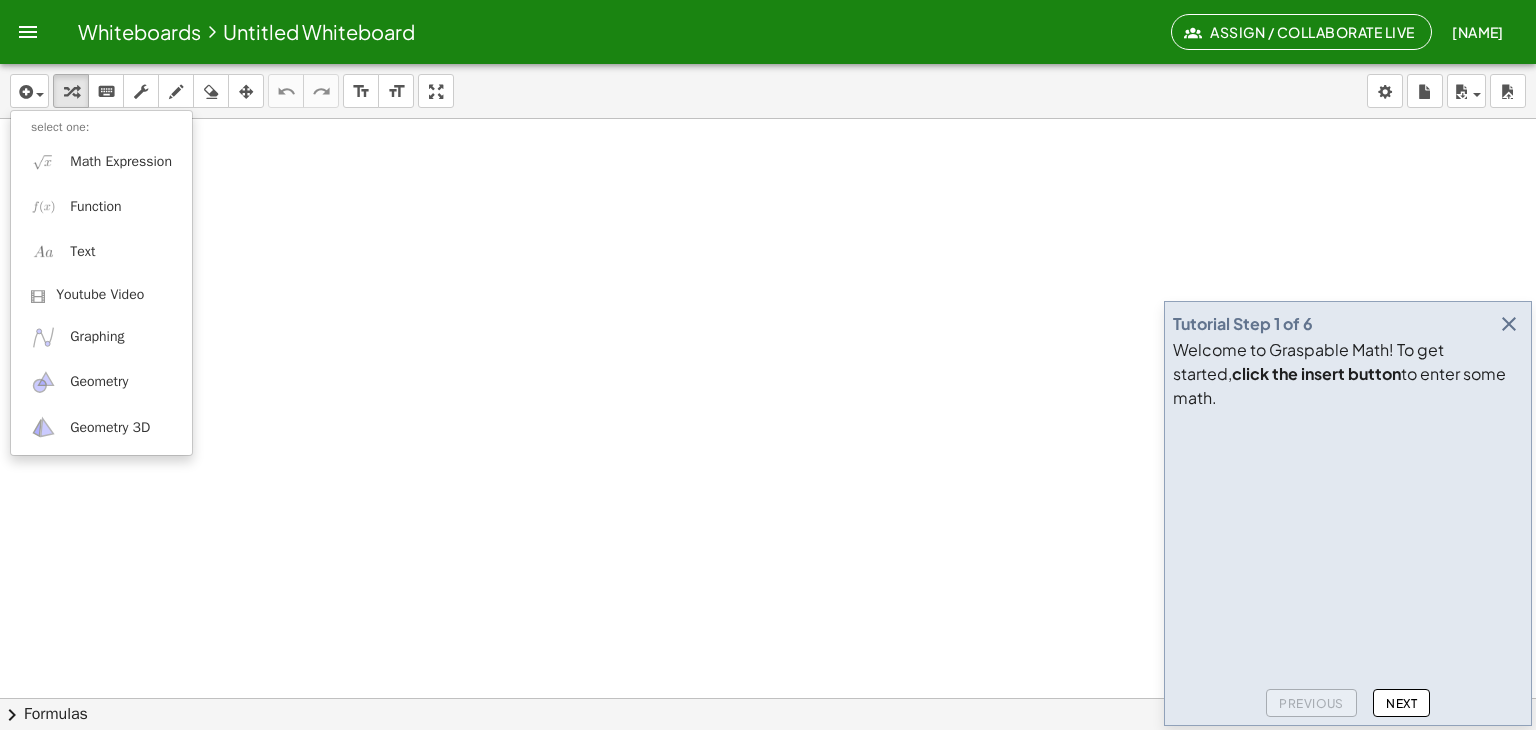click at bounding box center (768, 742) 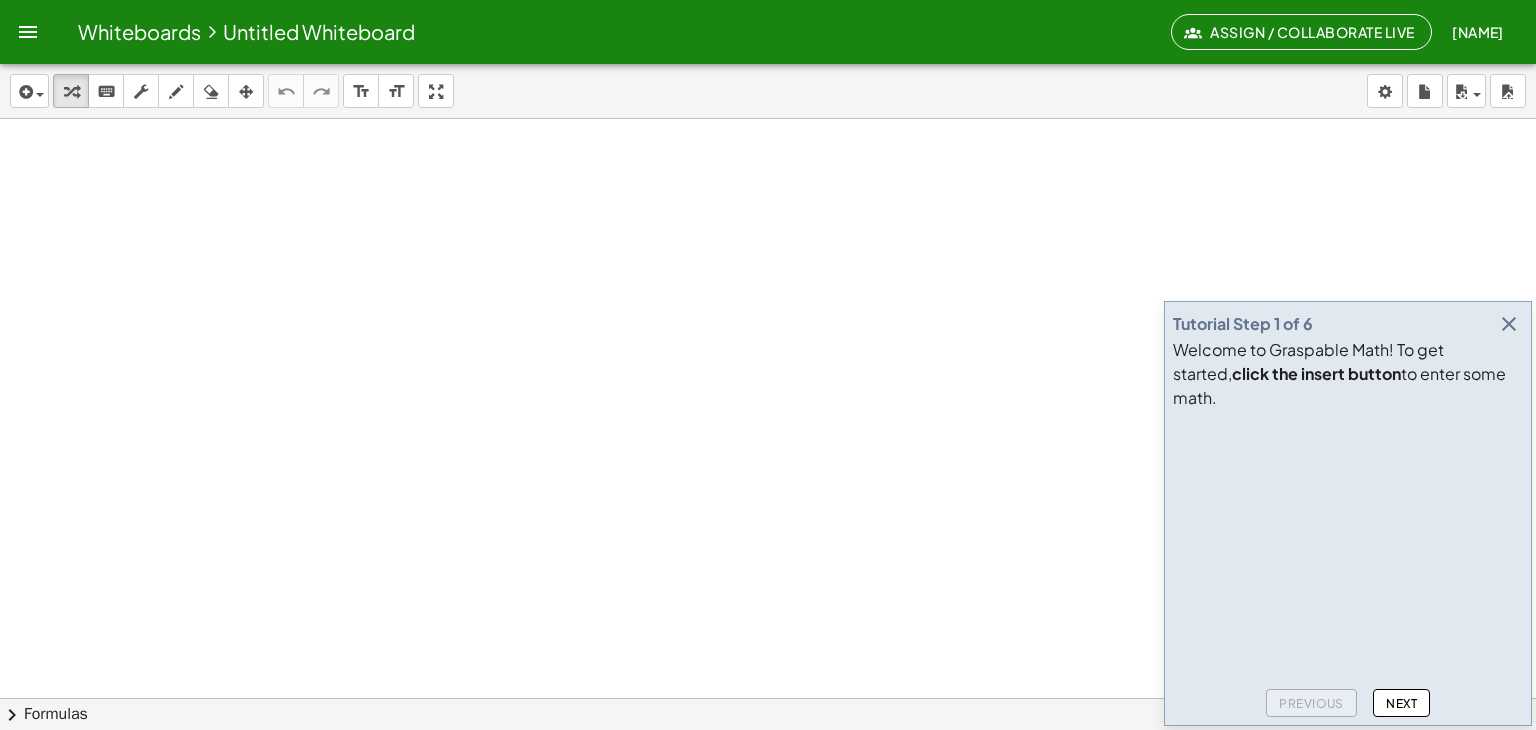 drag, startPoint x: 338, startPoint y: 184, endPoint x: 472, endPoint y: 242, distance: 146.0137 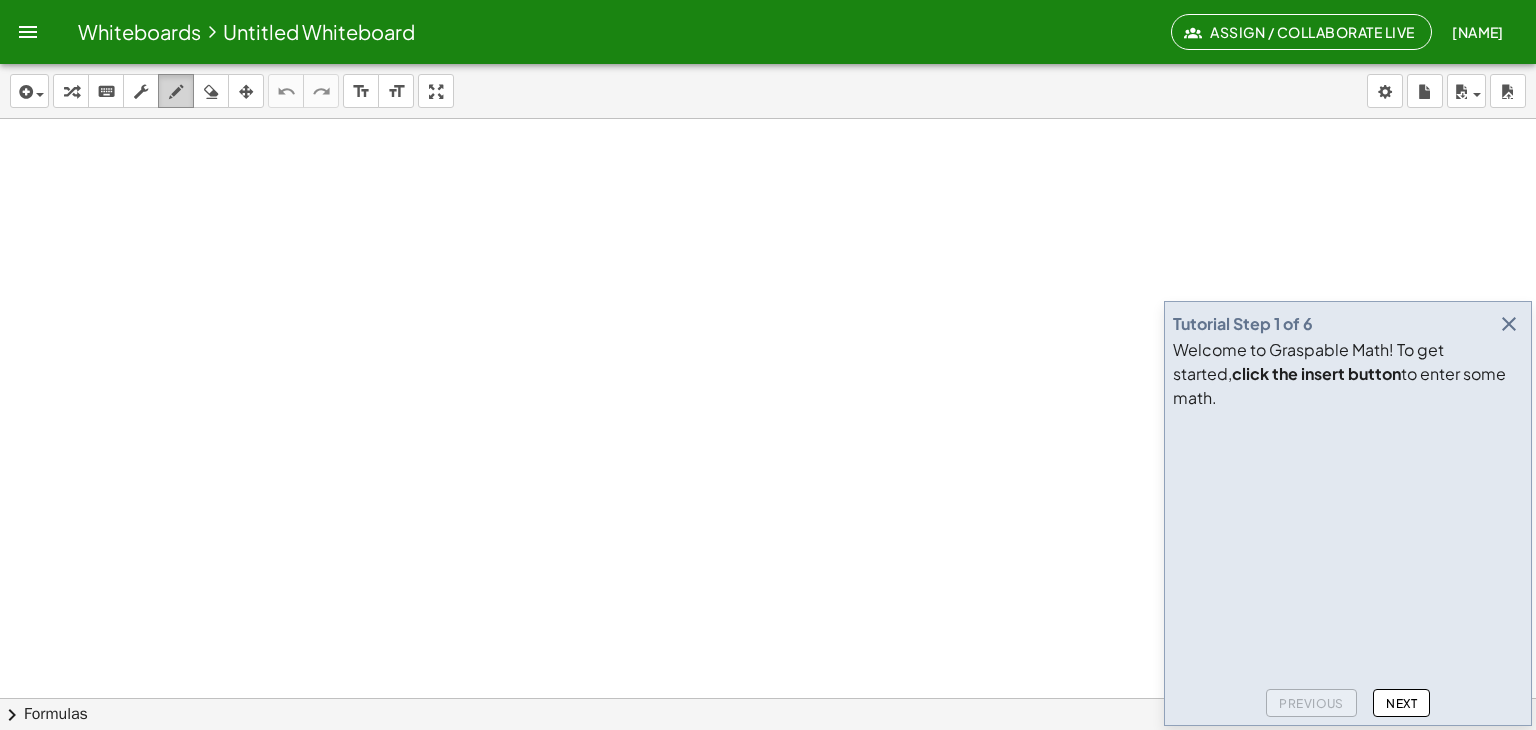 click at bounding box center (176, 92) 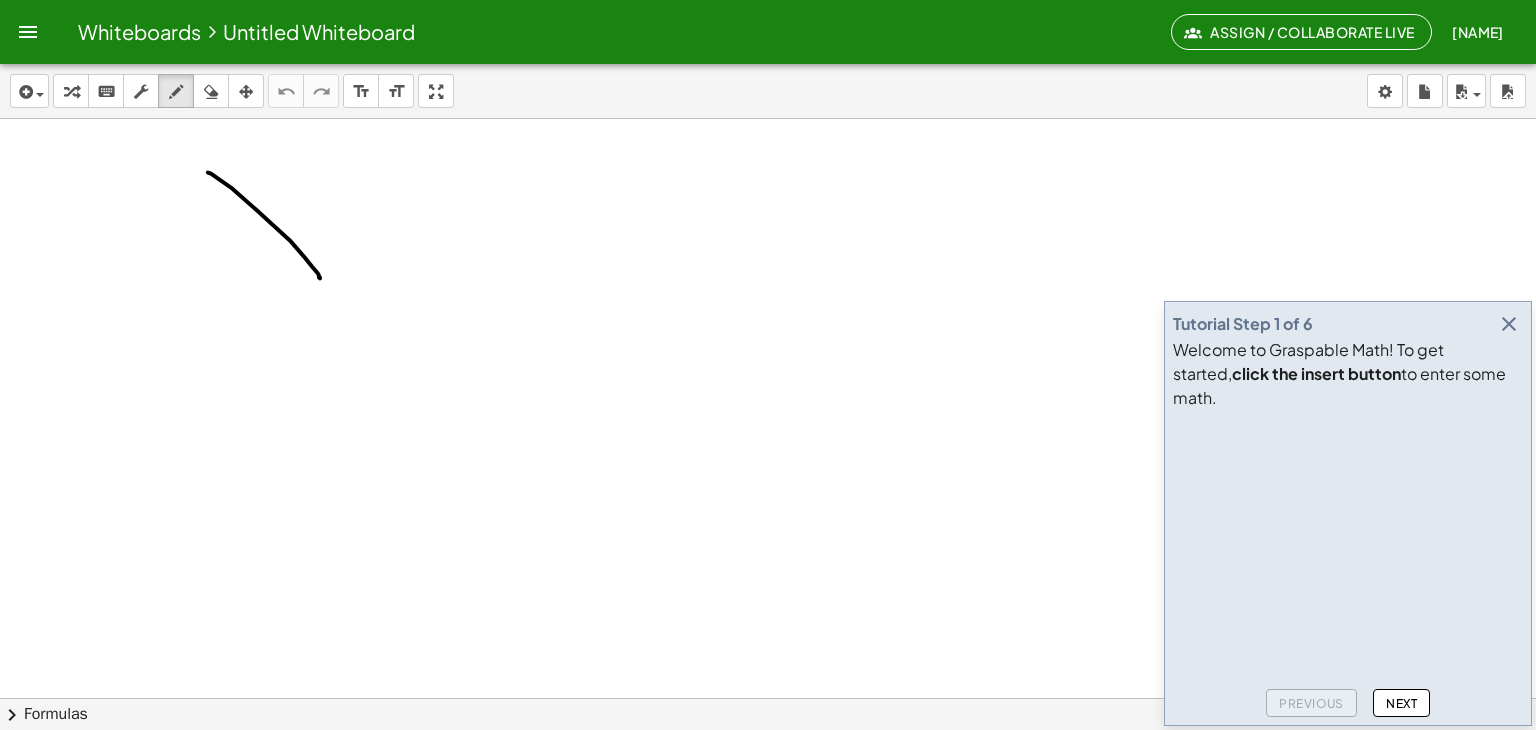 drag, startPoint x: 208, startPoint y: 172, endPoint x: 320, endPoint y: 278, distance: 154.20766 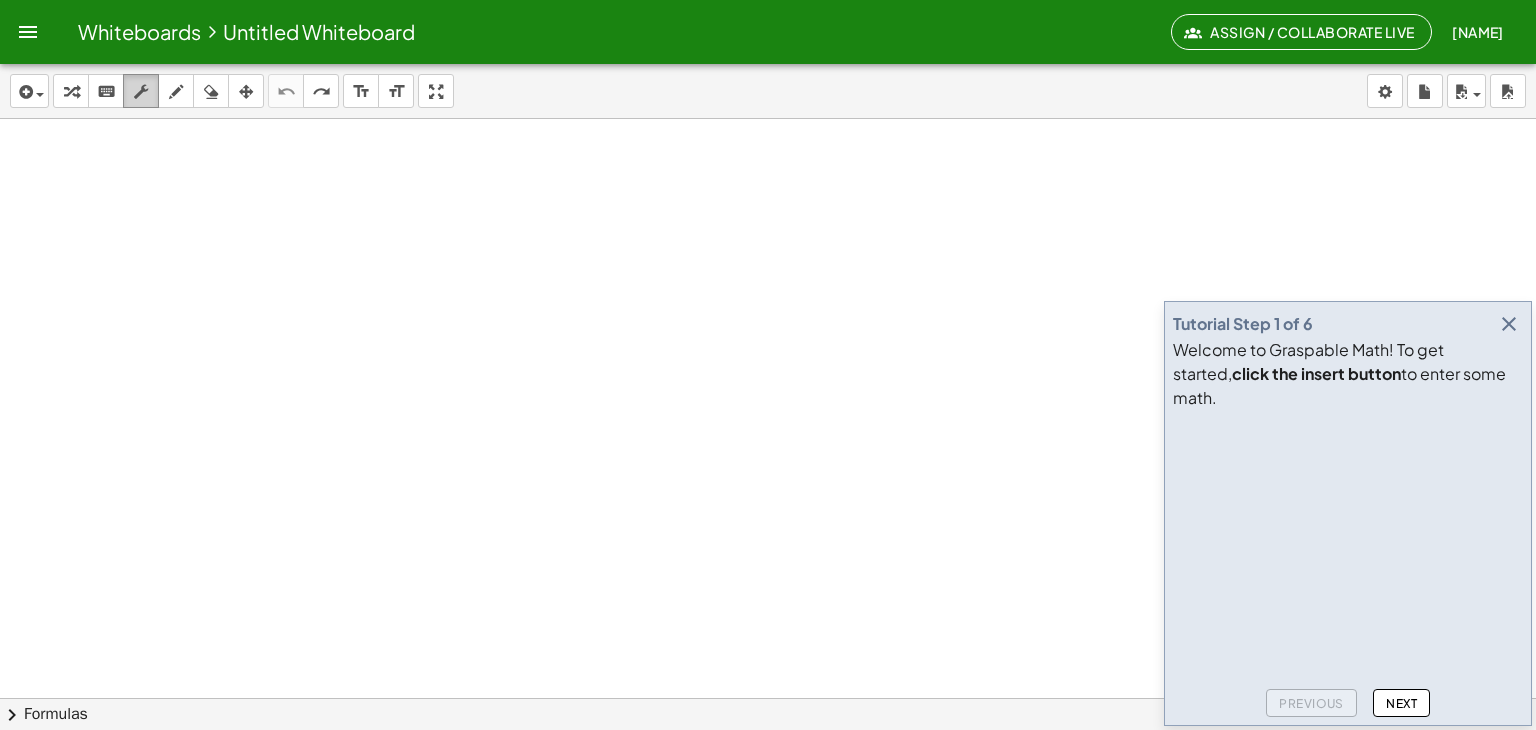 click at bounding box center (141, 91) 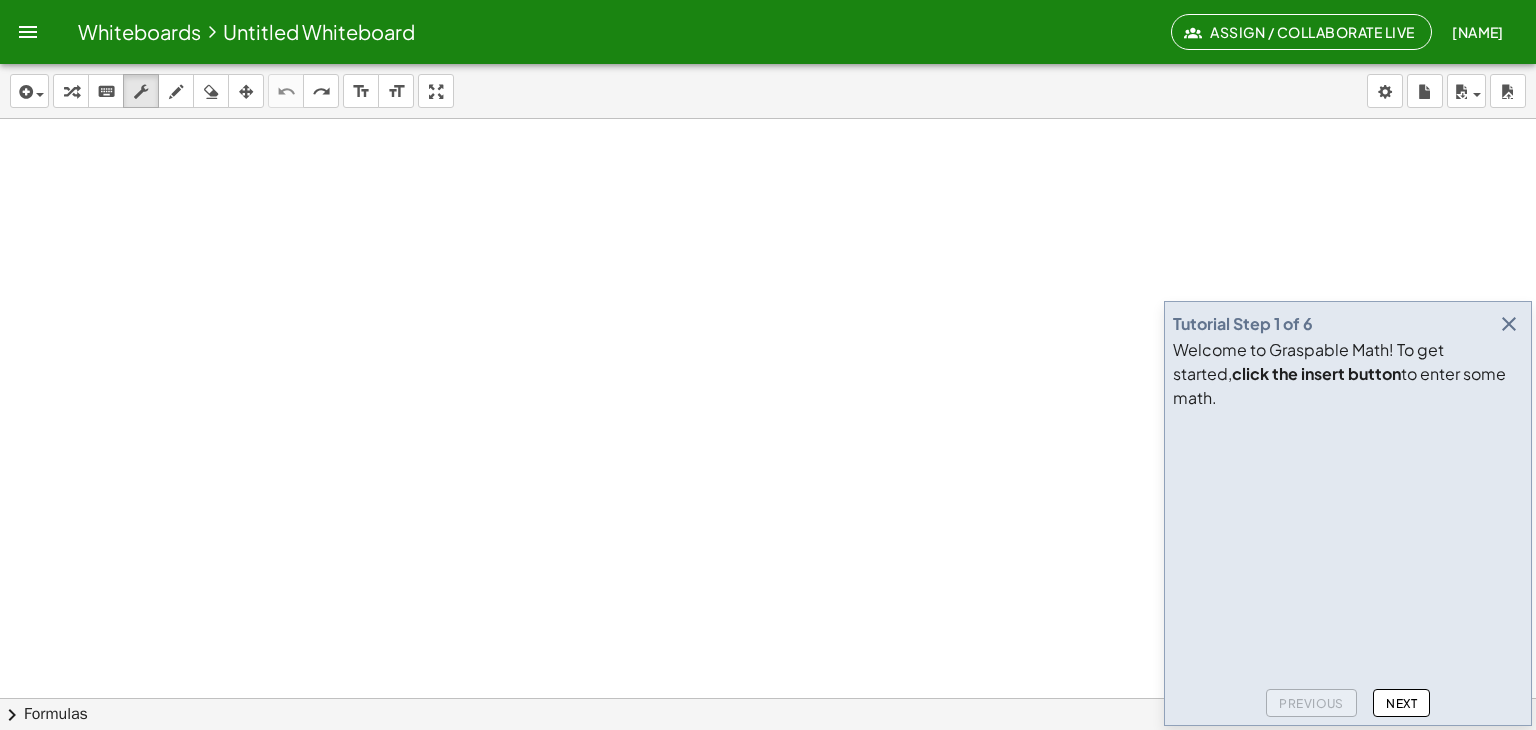 drag, startPoint x: 176, startPoint y: 197, endPoint x: 281, endPoint y: 217, distance: 106.887794 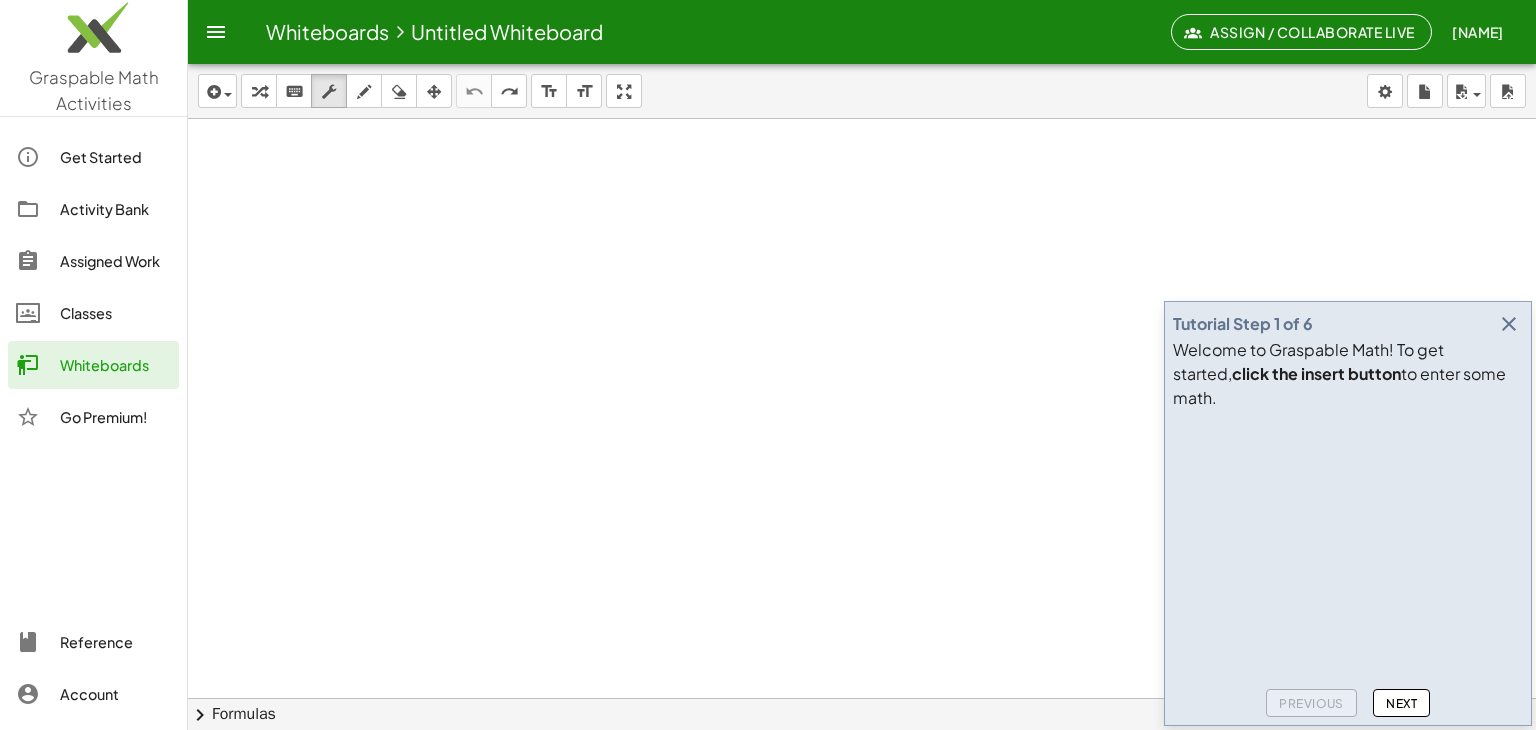 click at bounding box center (216, 32) 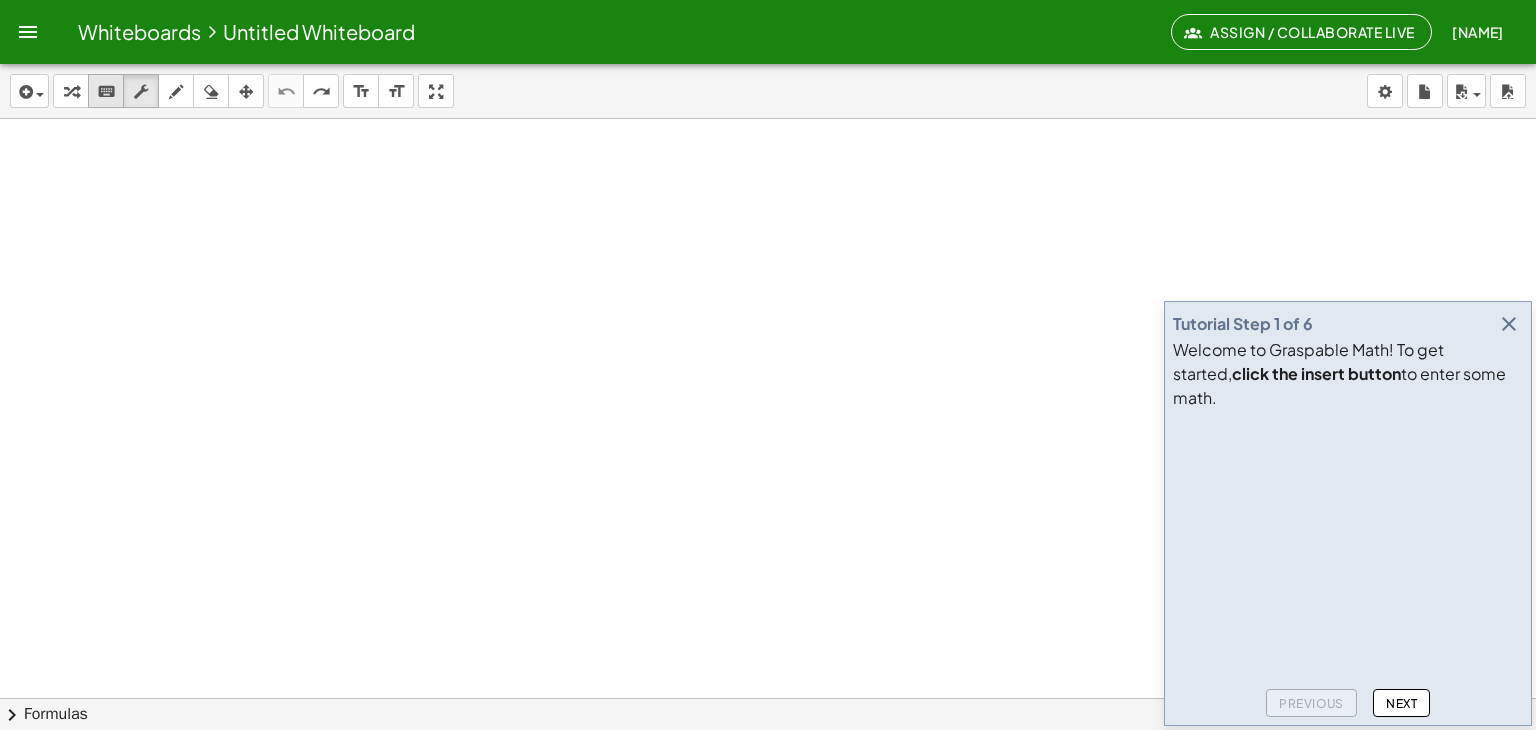 click on "keyboard" at bounding box center (106, 92) 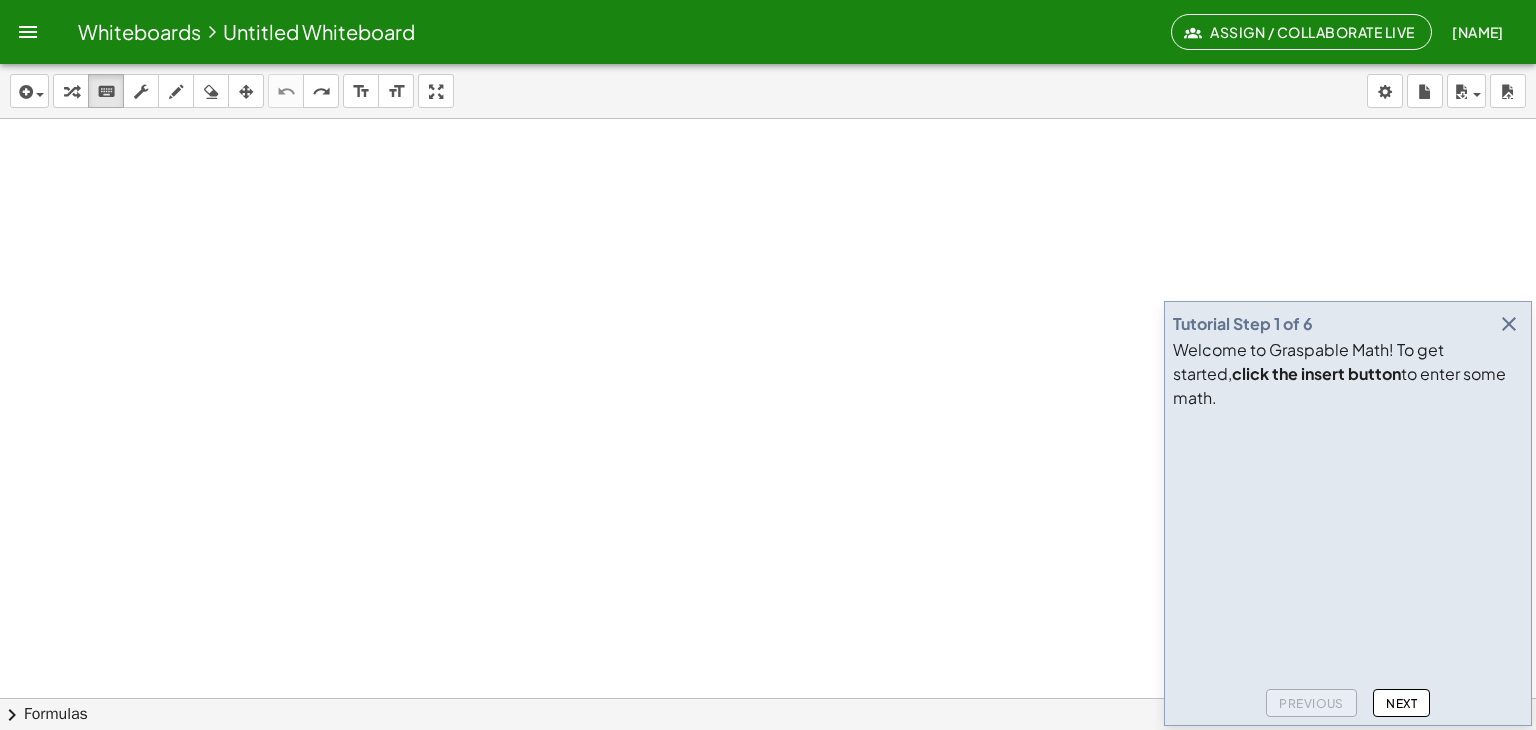 click at bounding box center [768, 742] 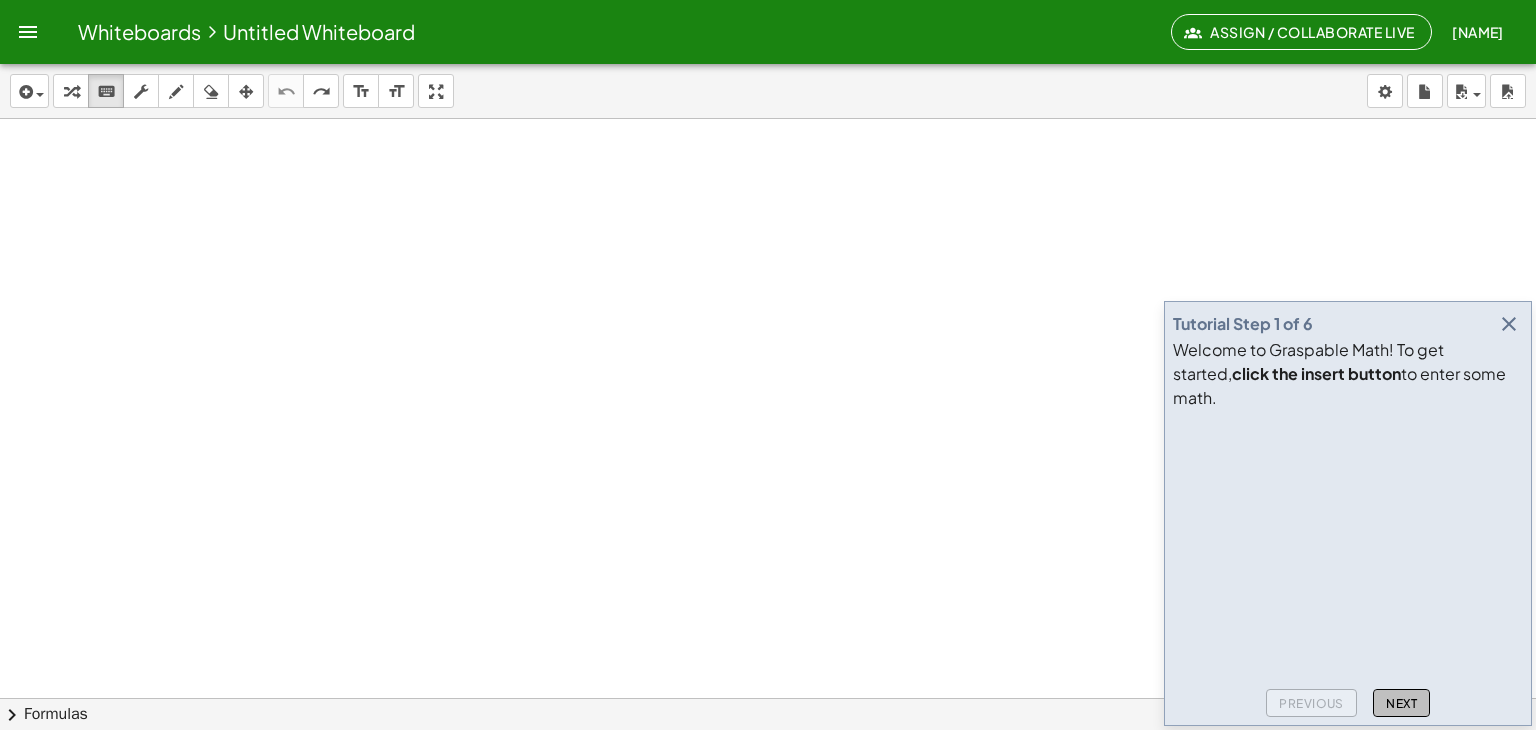 click on "Next" 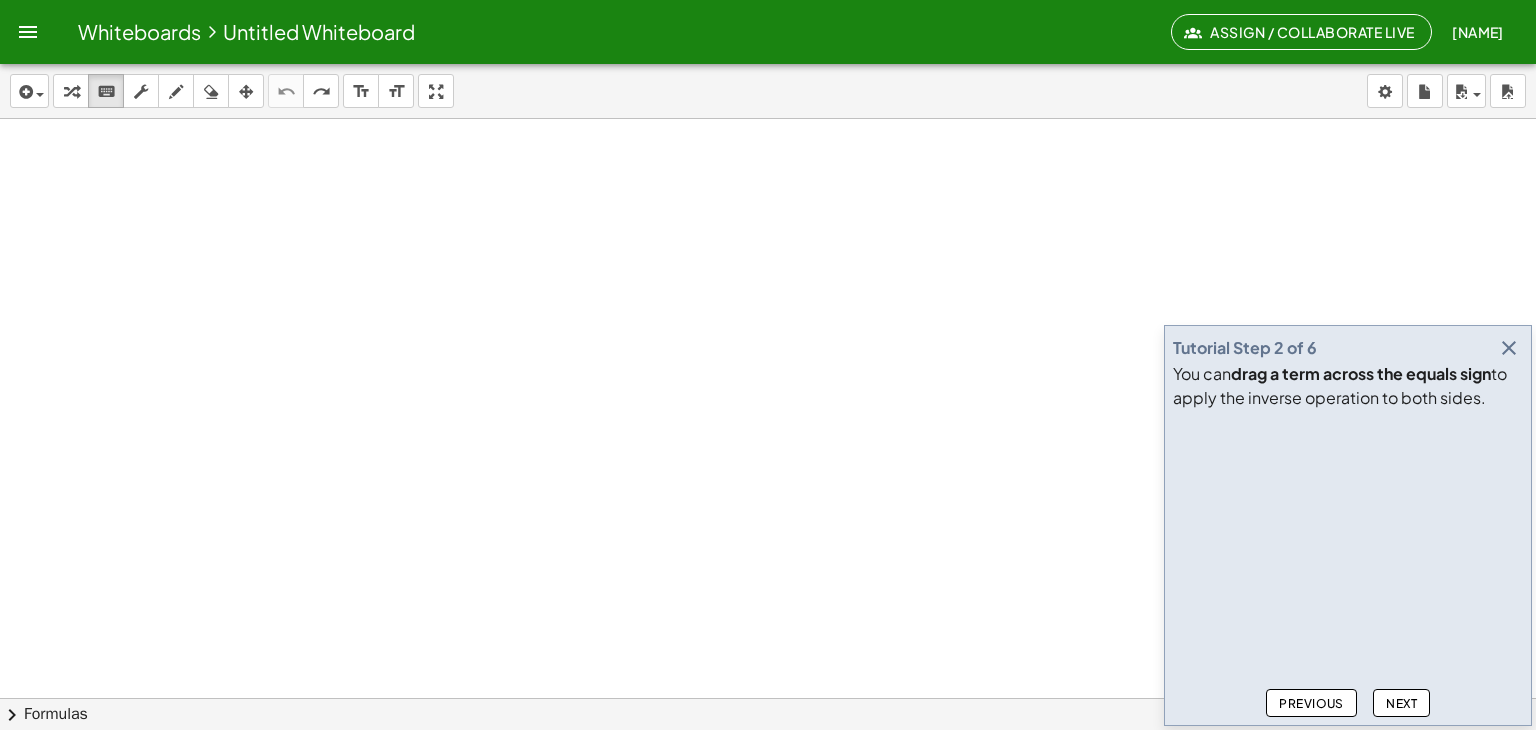 click on "Next" 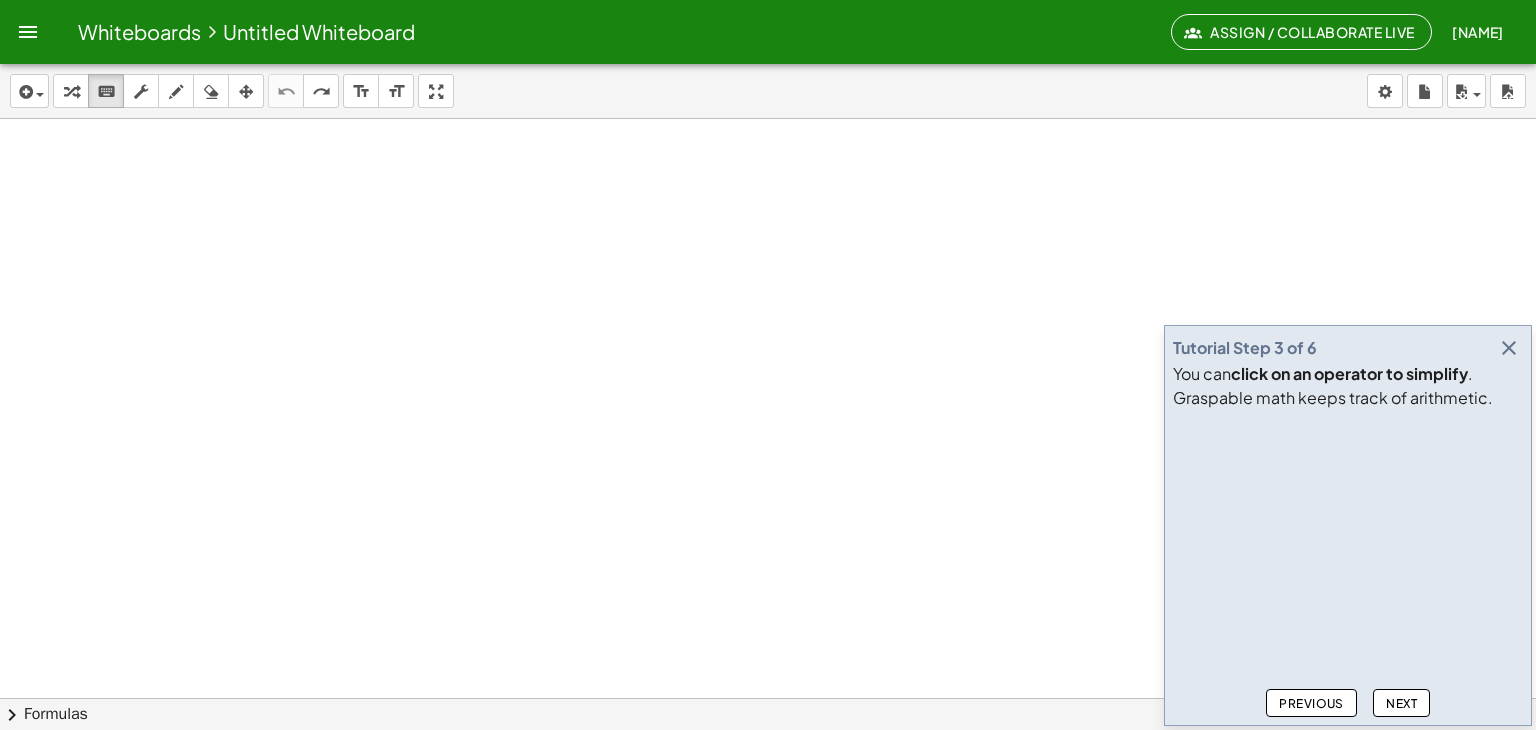 click on "Next" 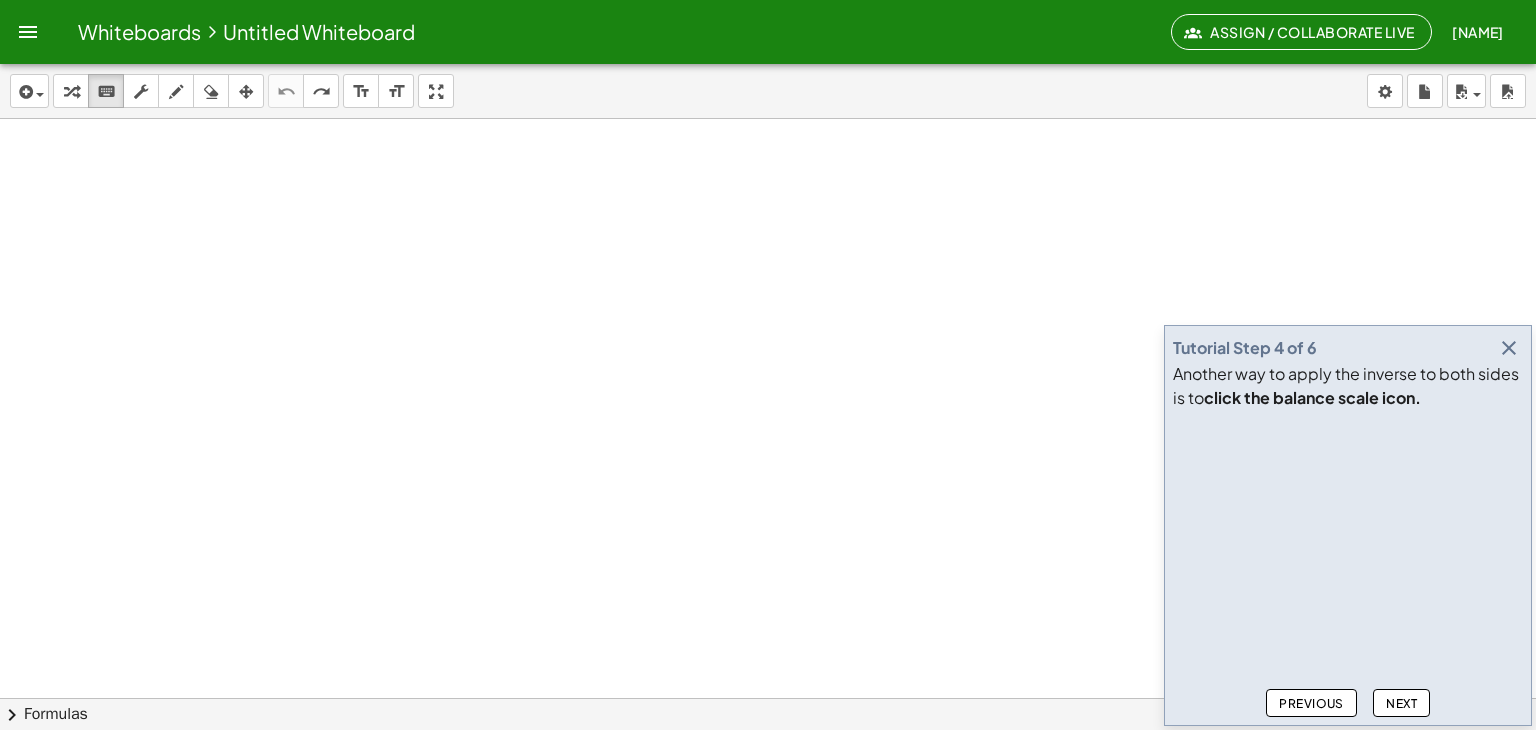 click on "Next" 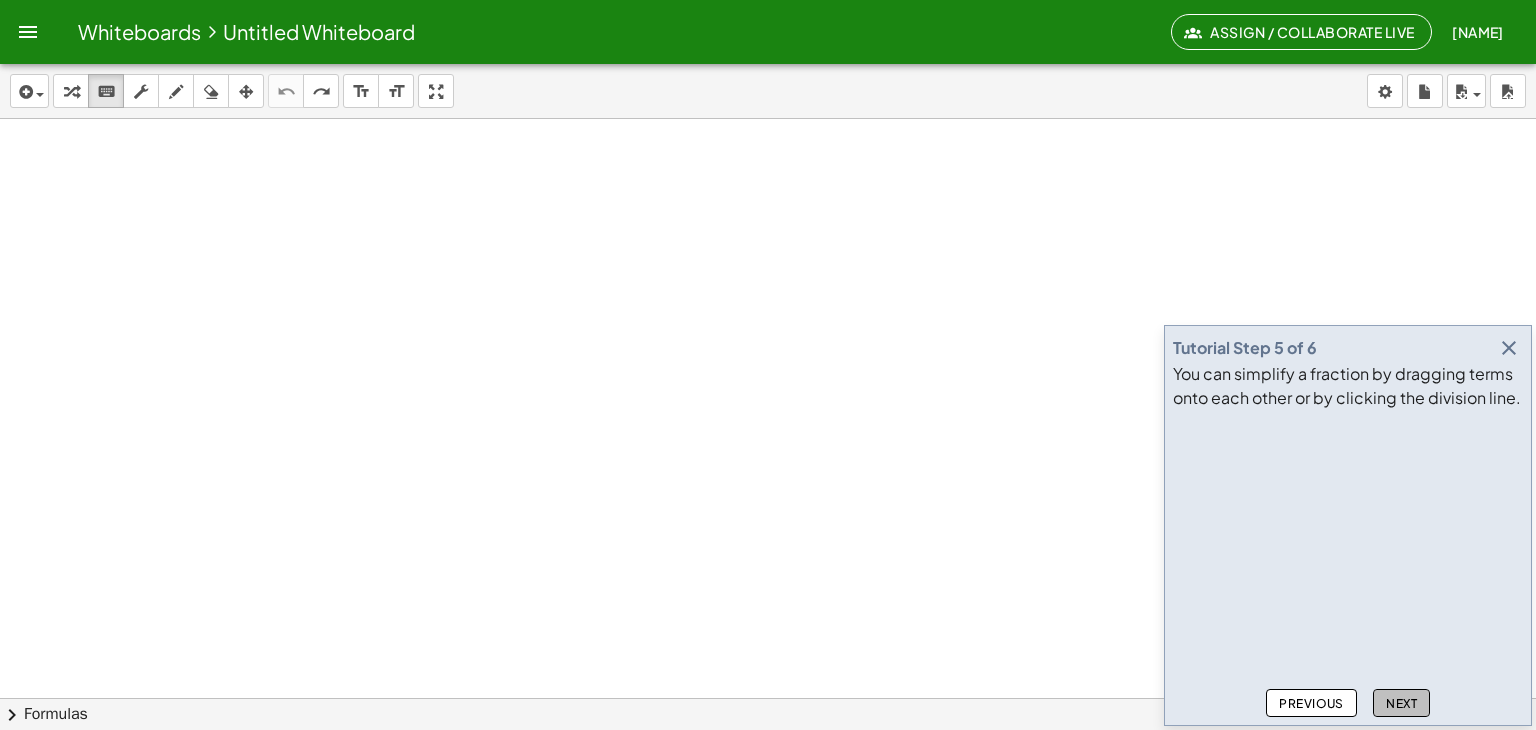 click on "Next" 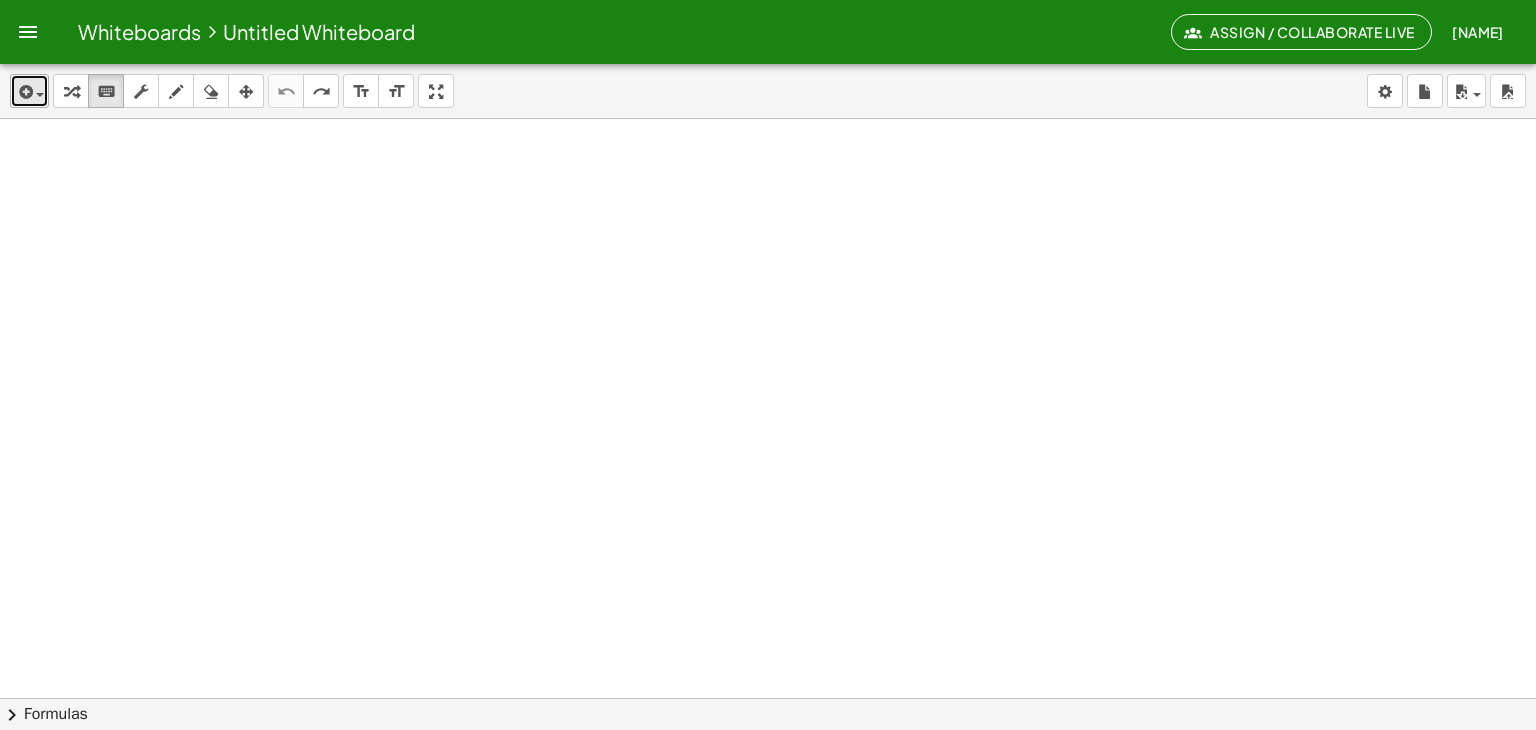 click at bounding box center [40, 95] 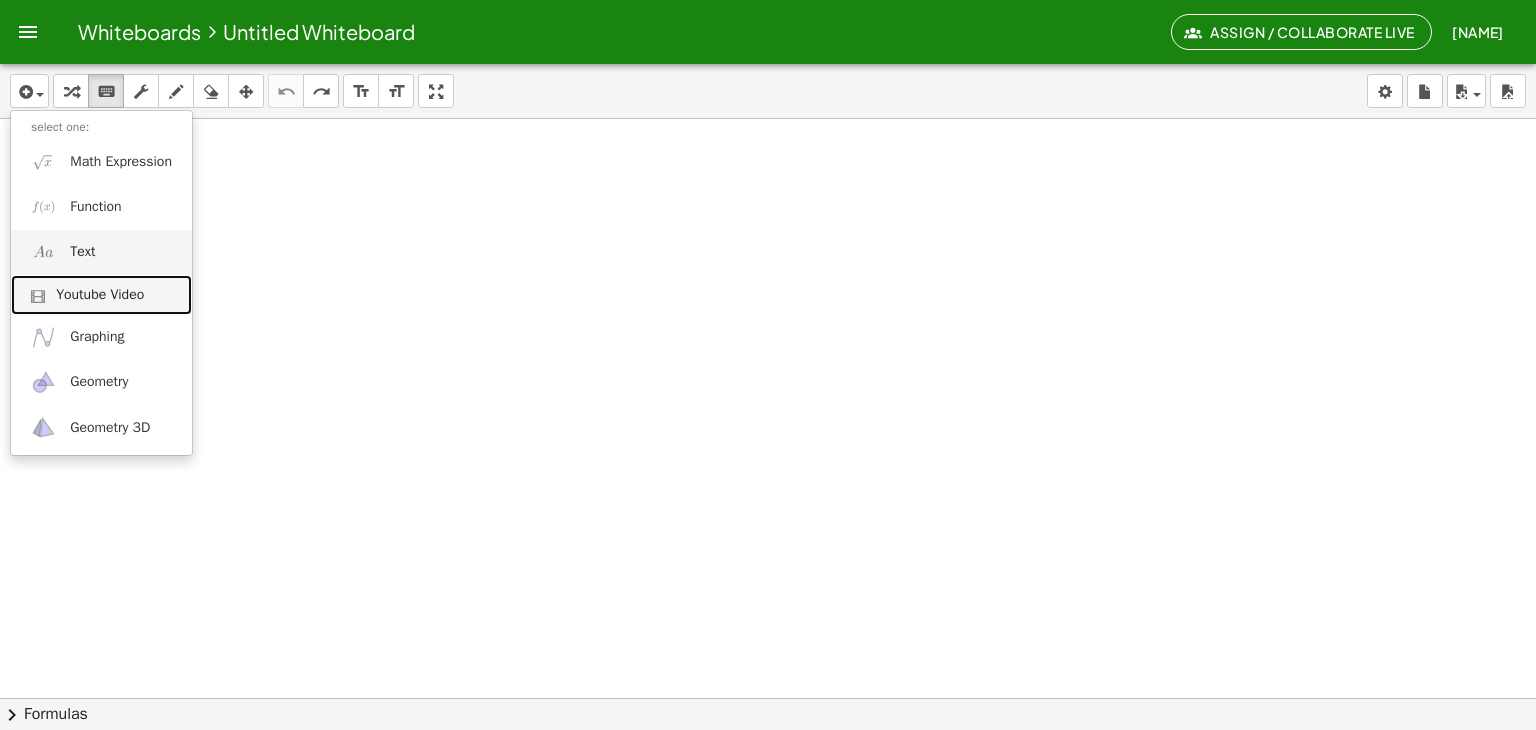 click on "Youtube Video" at bounding box center [101, 295] 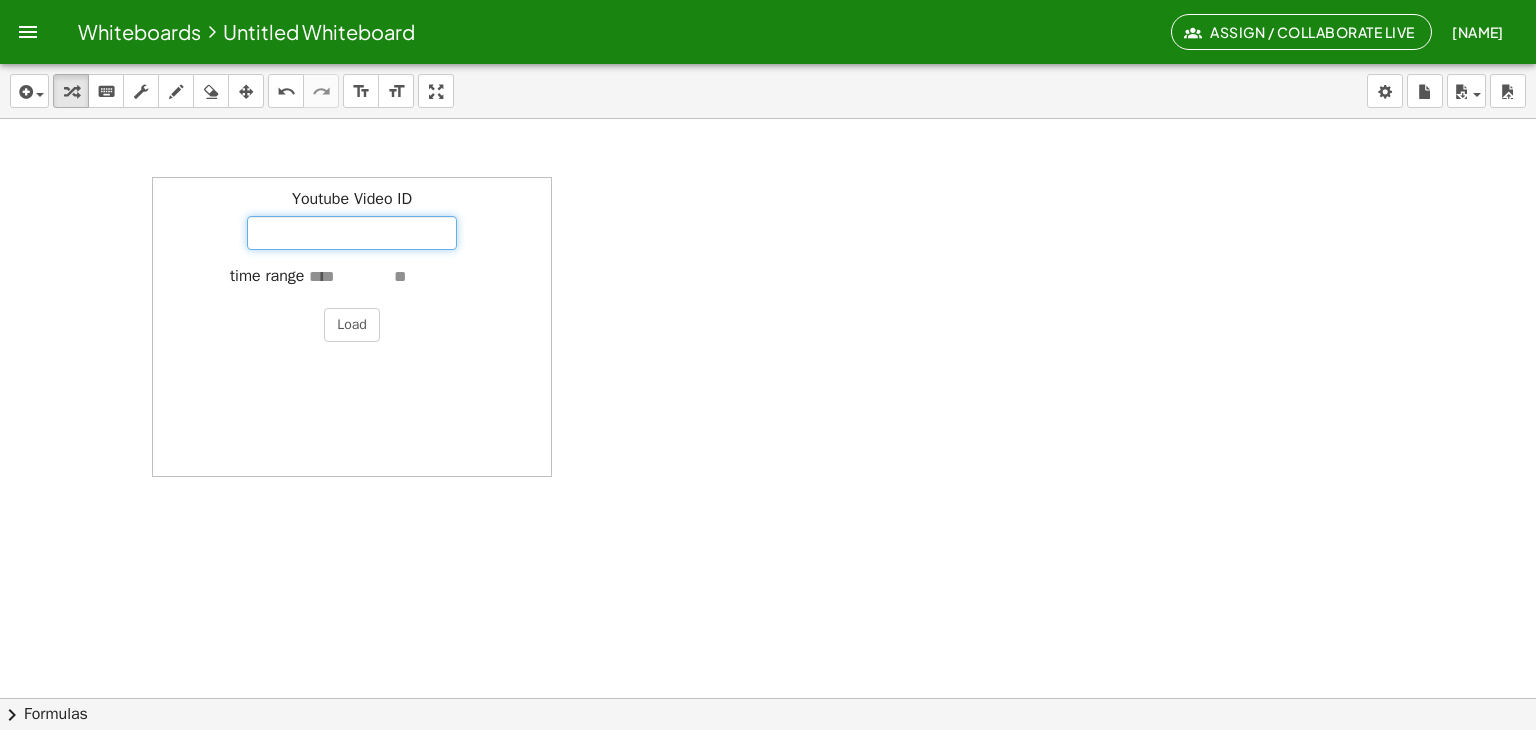 click on "Youtube Video ID" at bounding box center (352, 233) 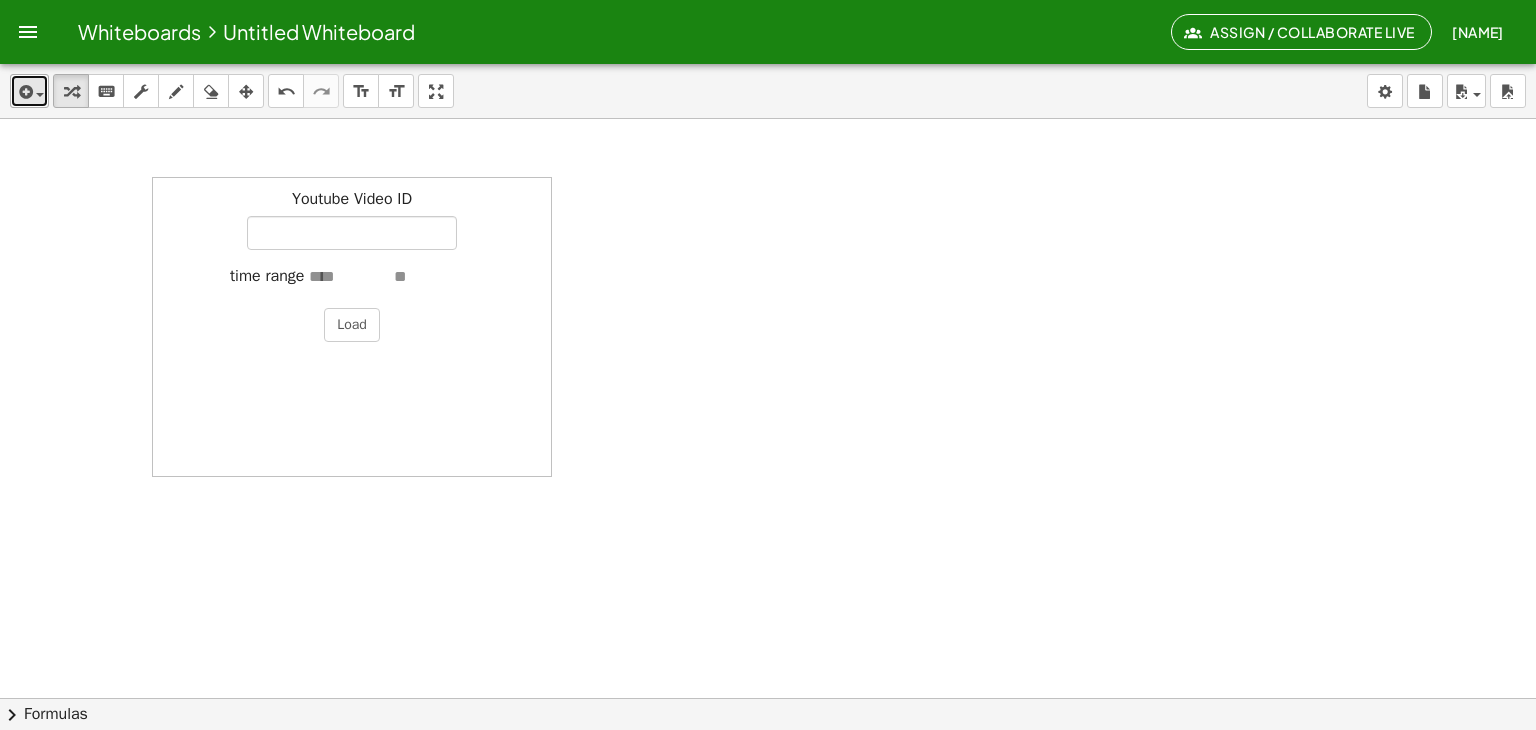 click at bounding box center [24, 92] 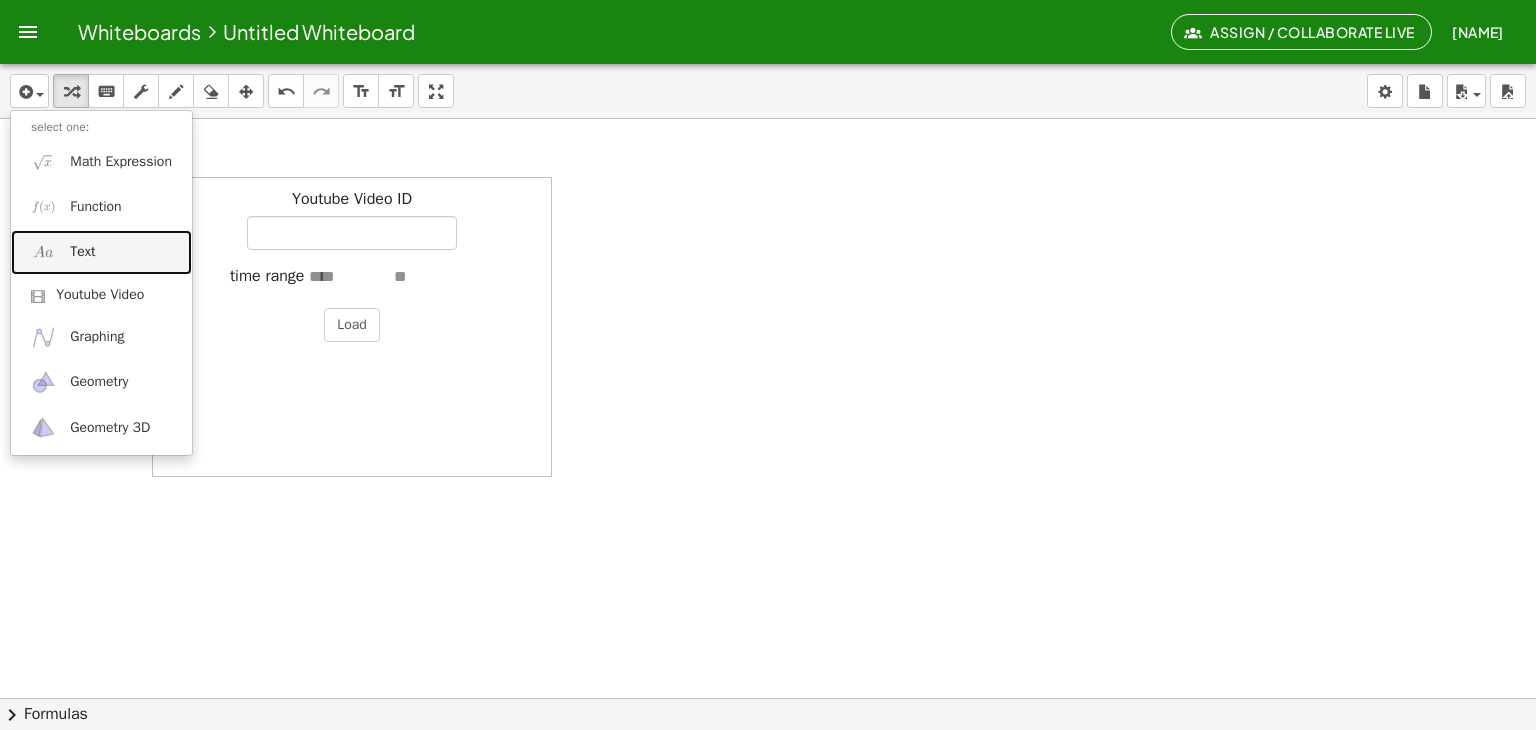 click on "Text" at bounding box center (82, 252) 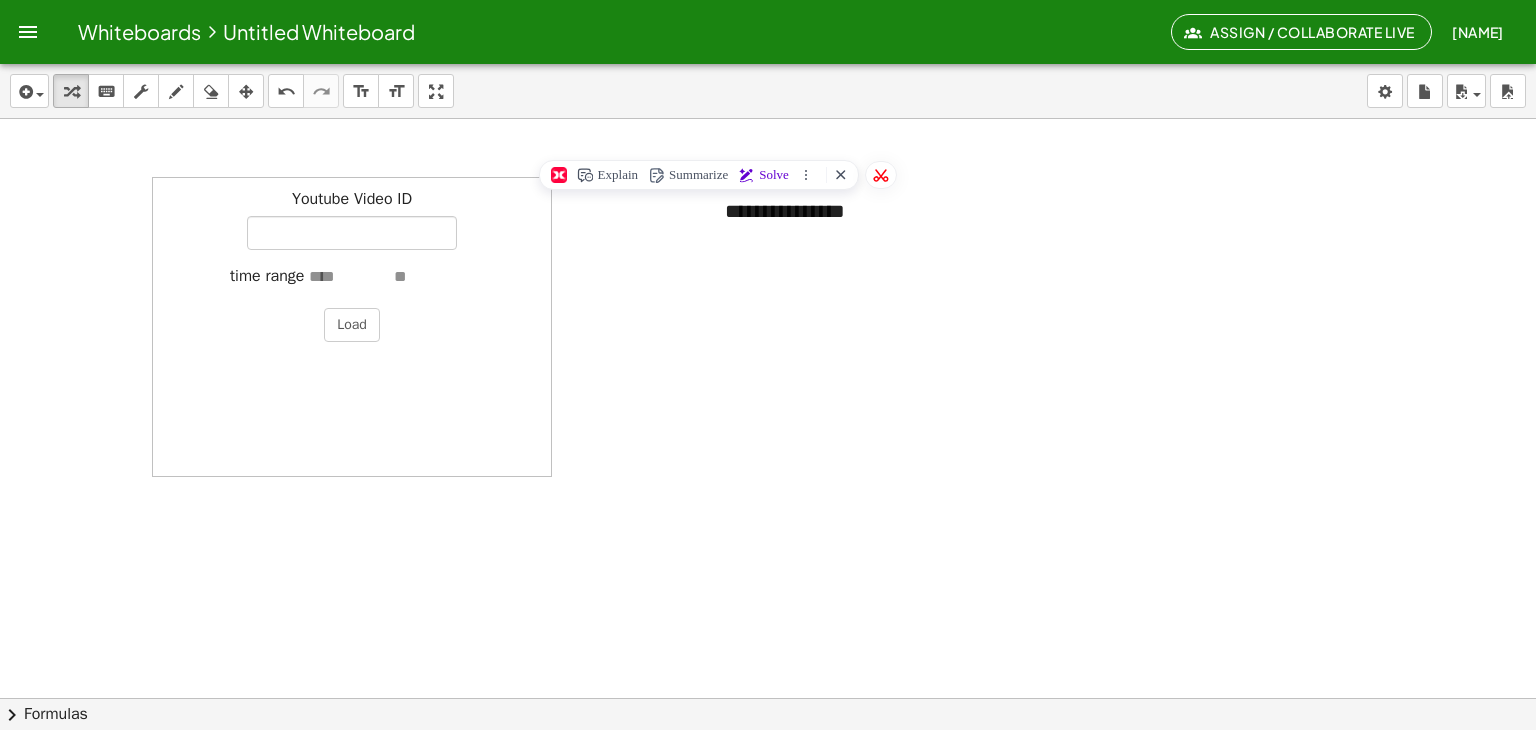 click on "Youtube Video ID" at bounding box center (352, 219) 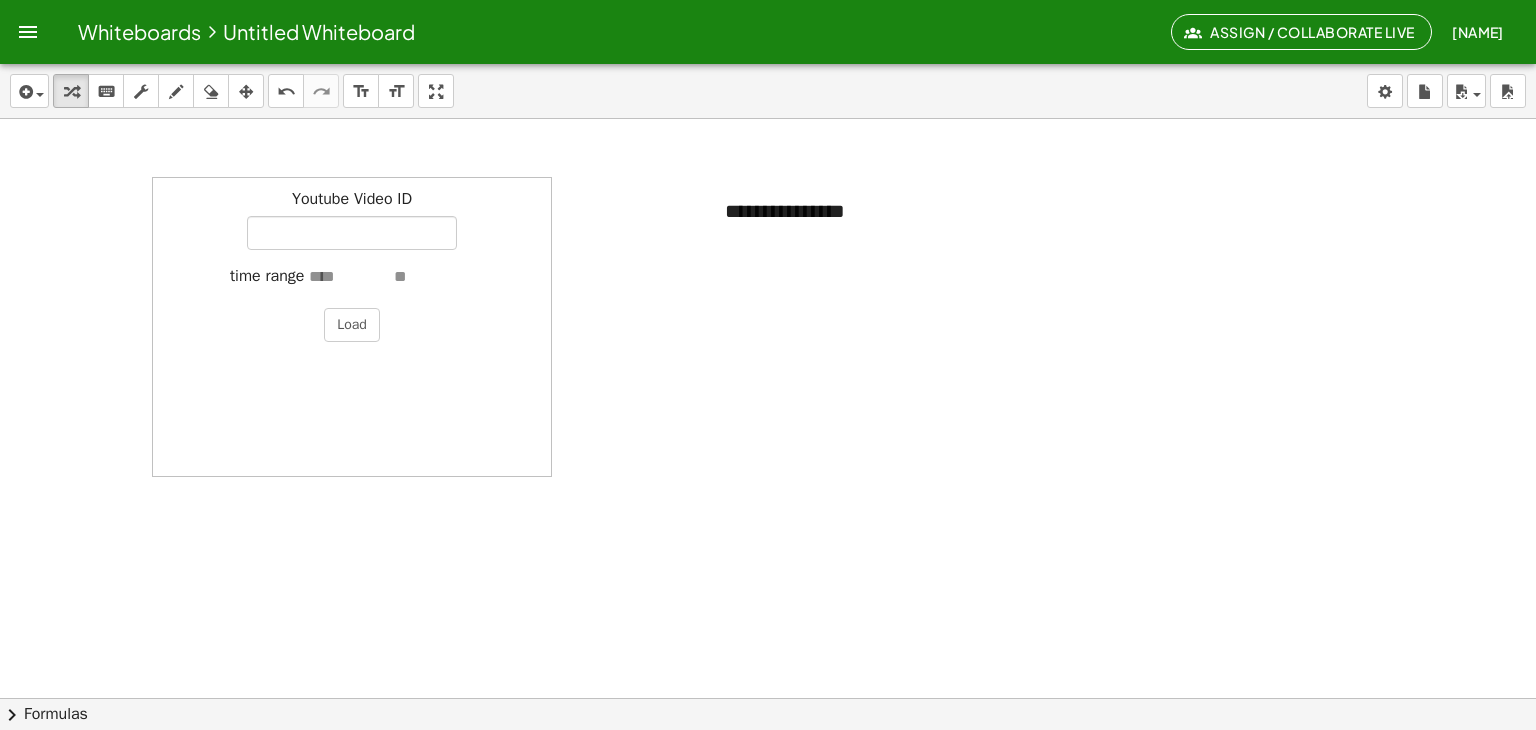 click on "Youtube Video ID" at bounding box center (352, 219) 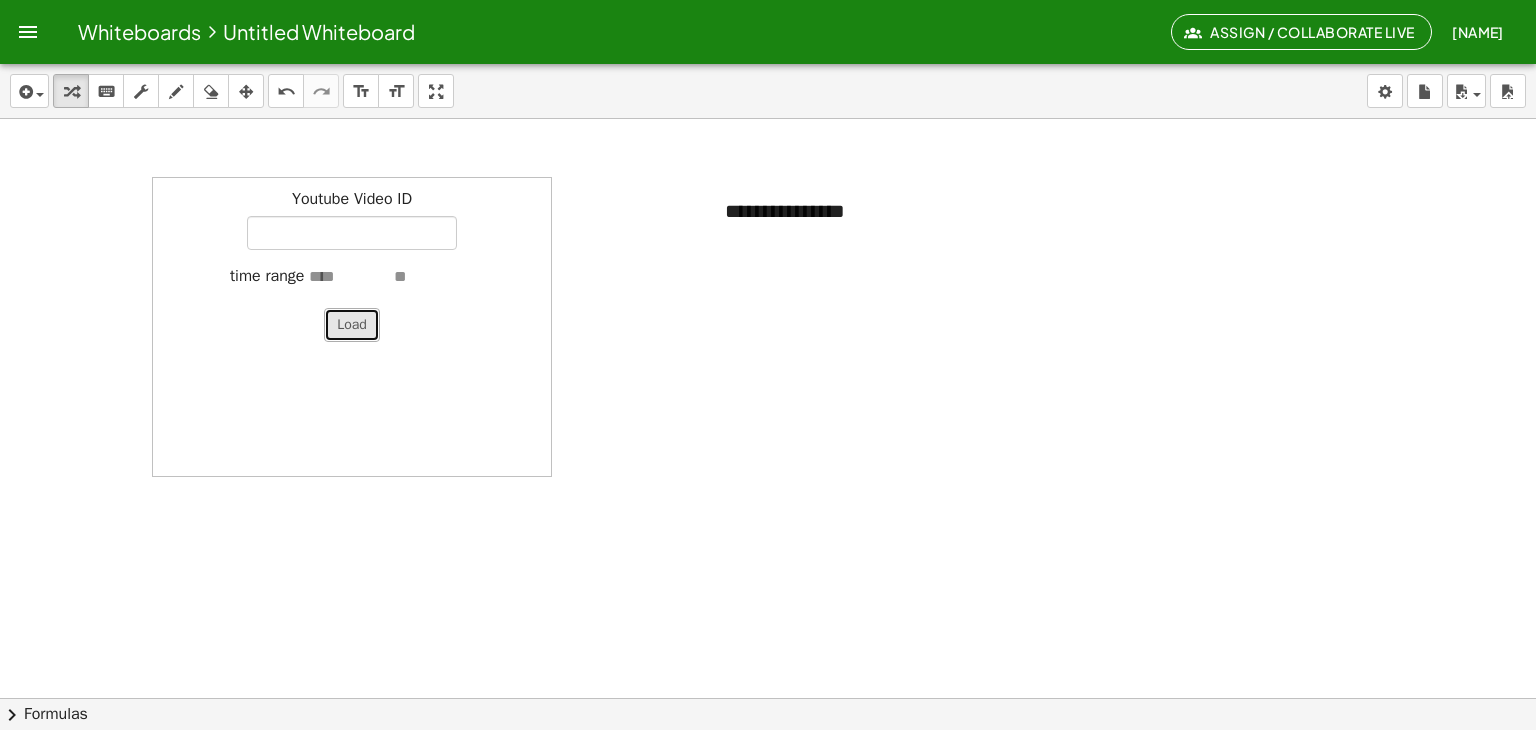 click on "Load" at bounding box center (352, 325) 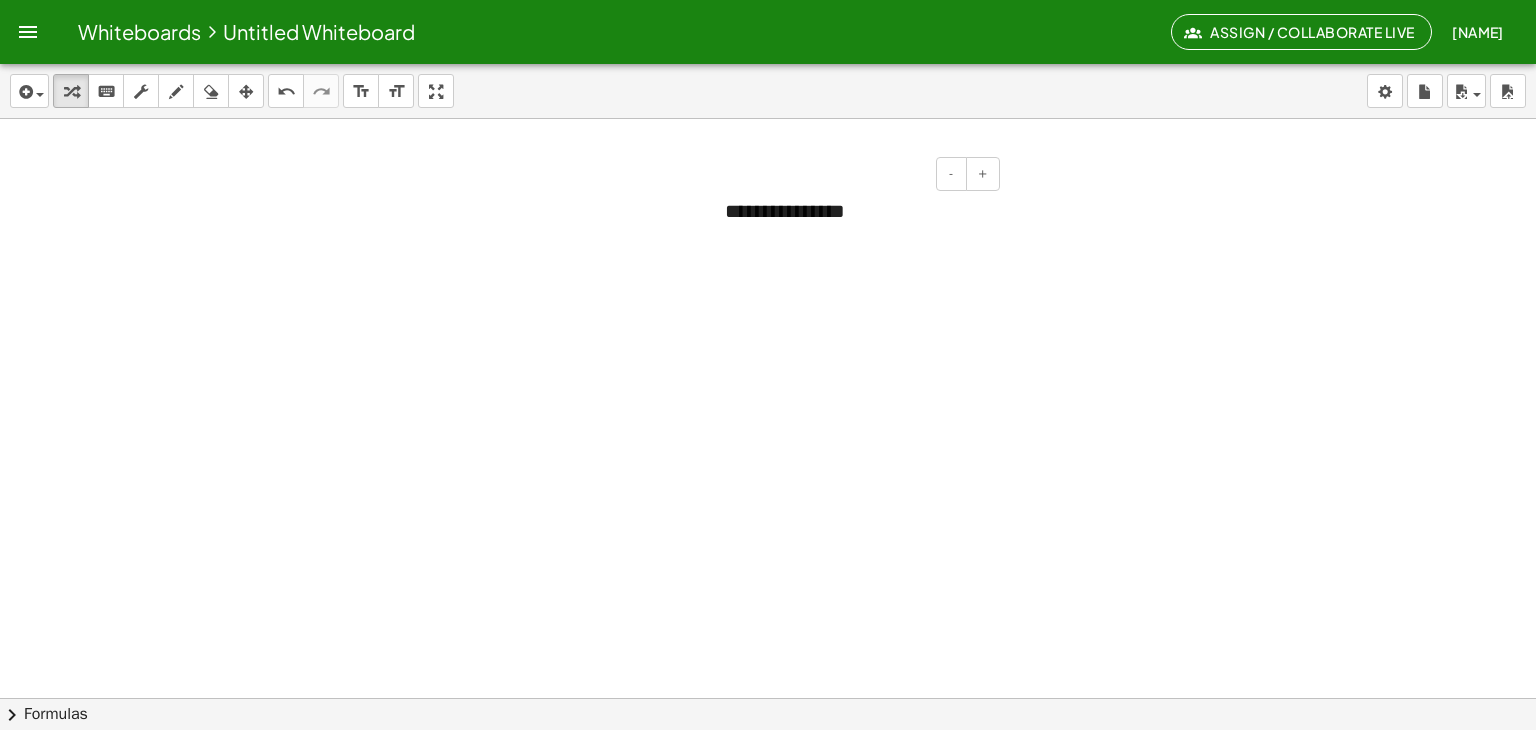 click on "**********" at bounding box center [855, 211] 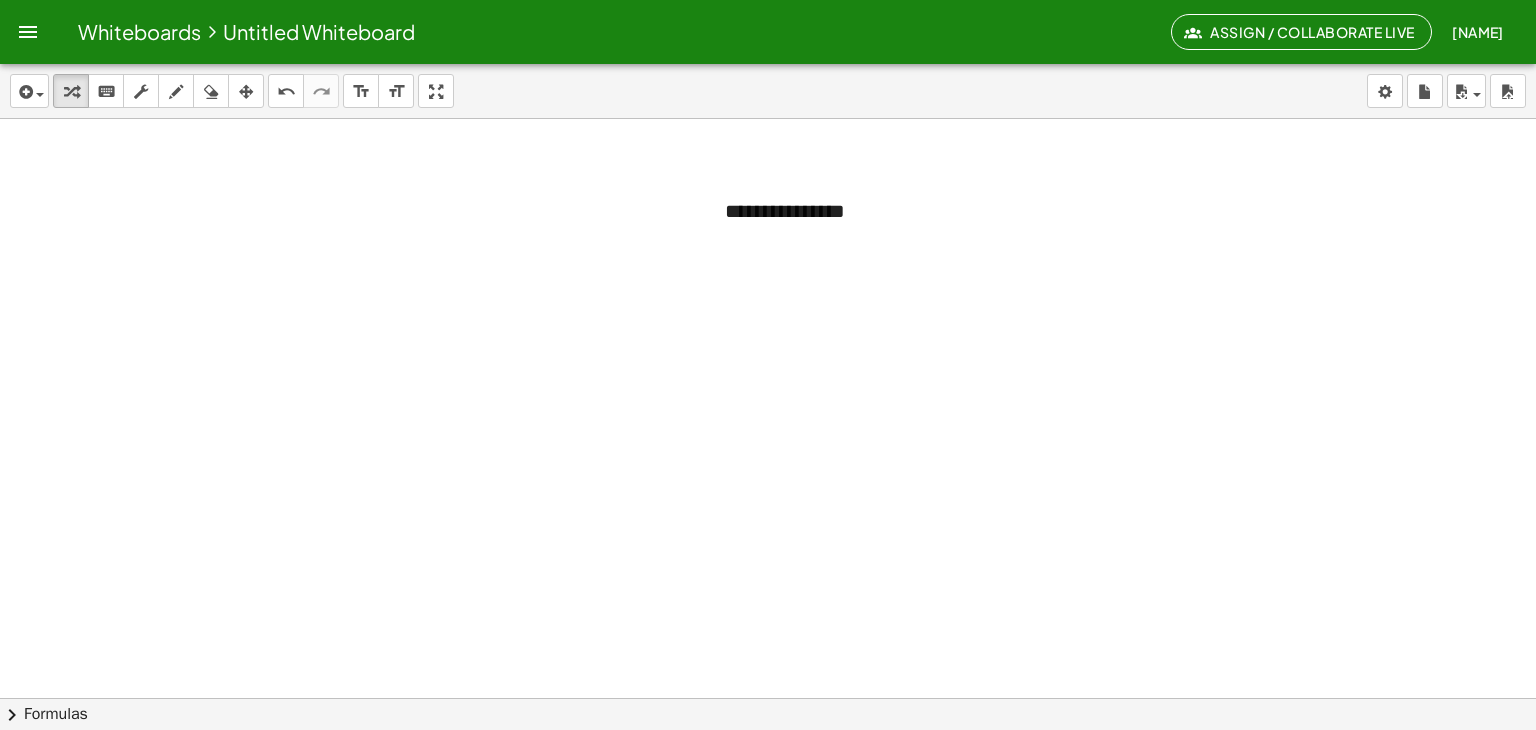 drag, startPoint x: 849, startPoint y: 217, endPoint x: 688, endPoint y: 219, distance: 161.01242 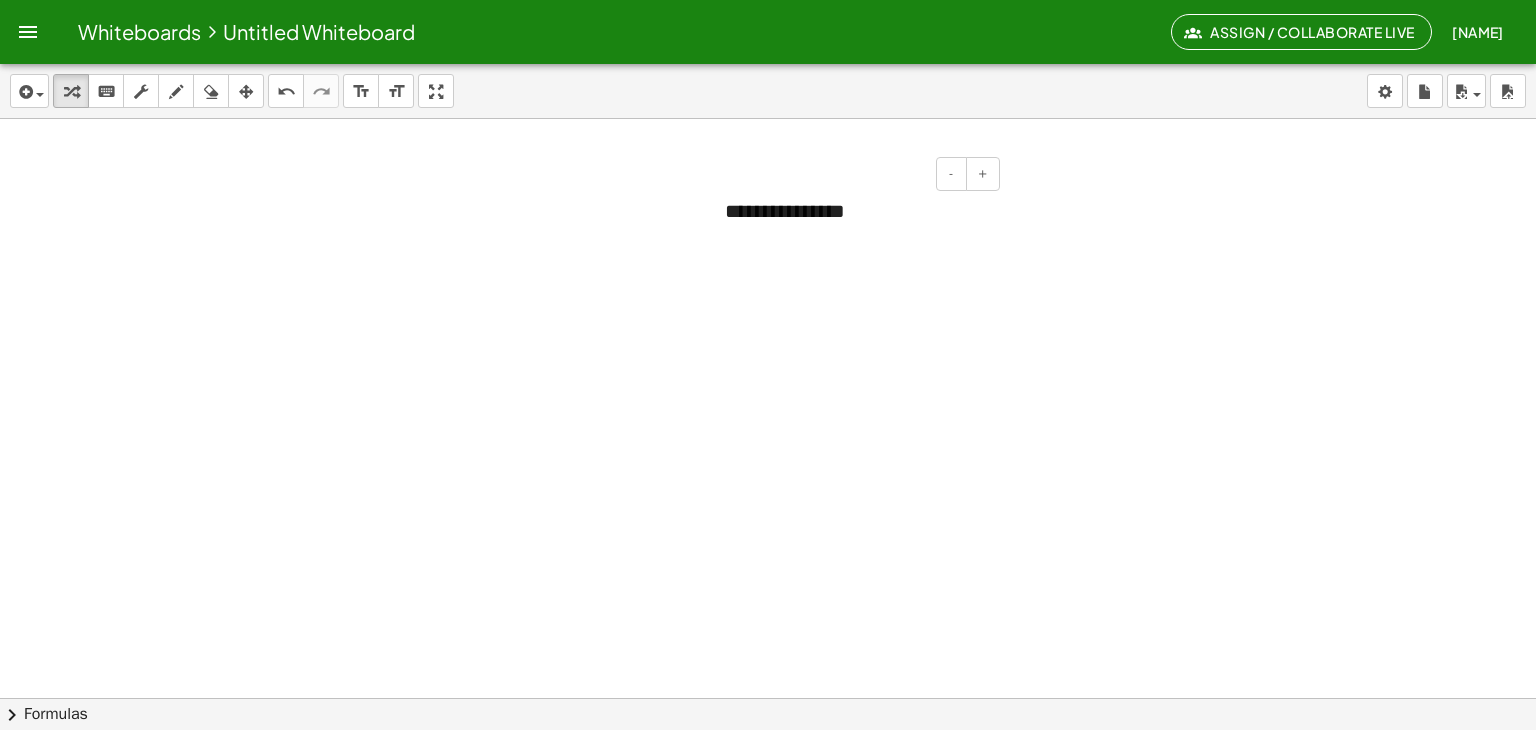 click on "**********" at bounding box center (855, 211) 